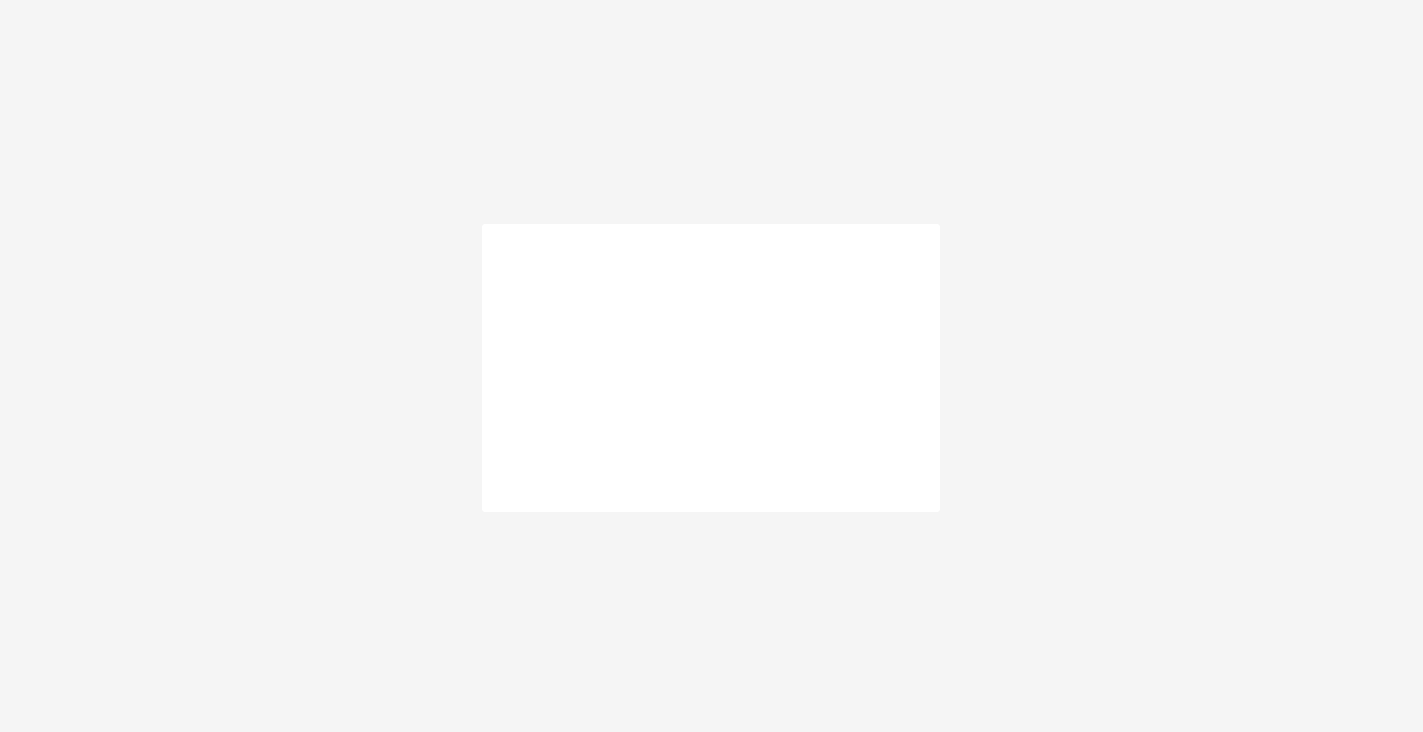 scroll, scrollTop: 0, scrollLeft: 0, axis: both 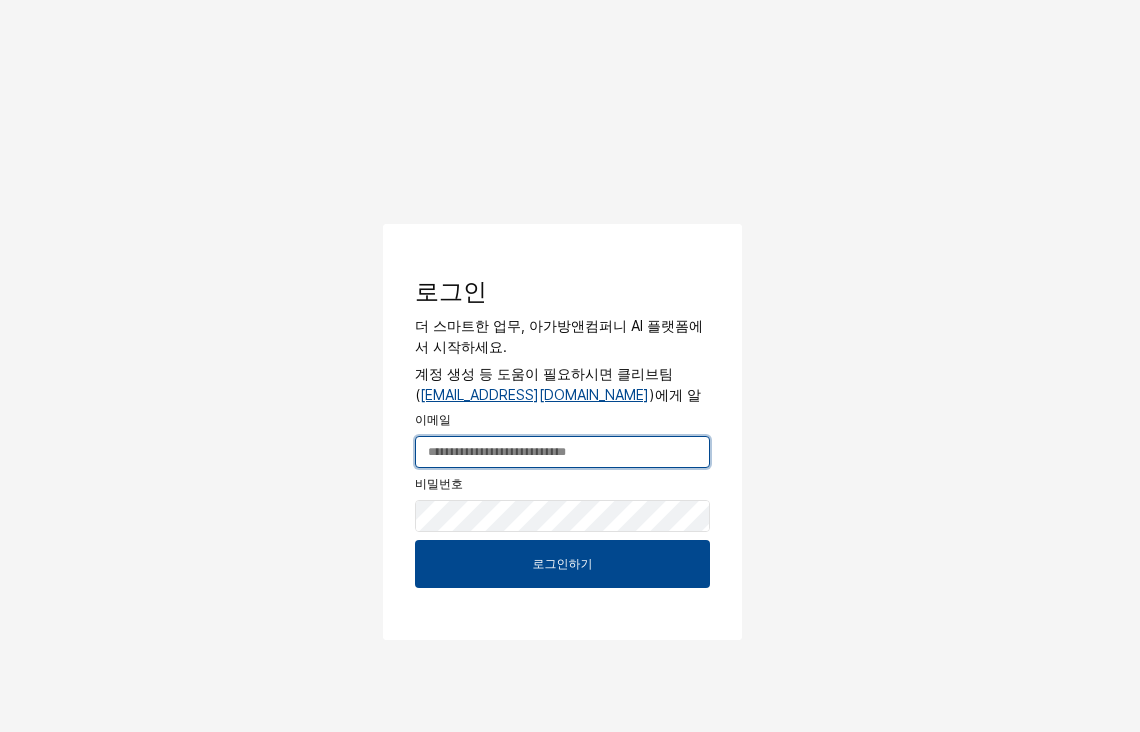 click at bounding box center (562, 452) 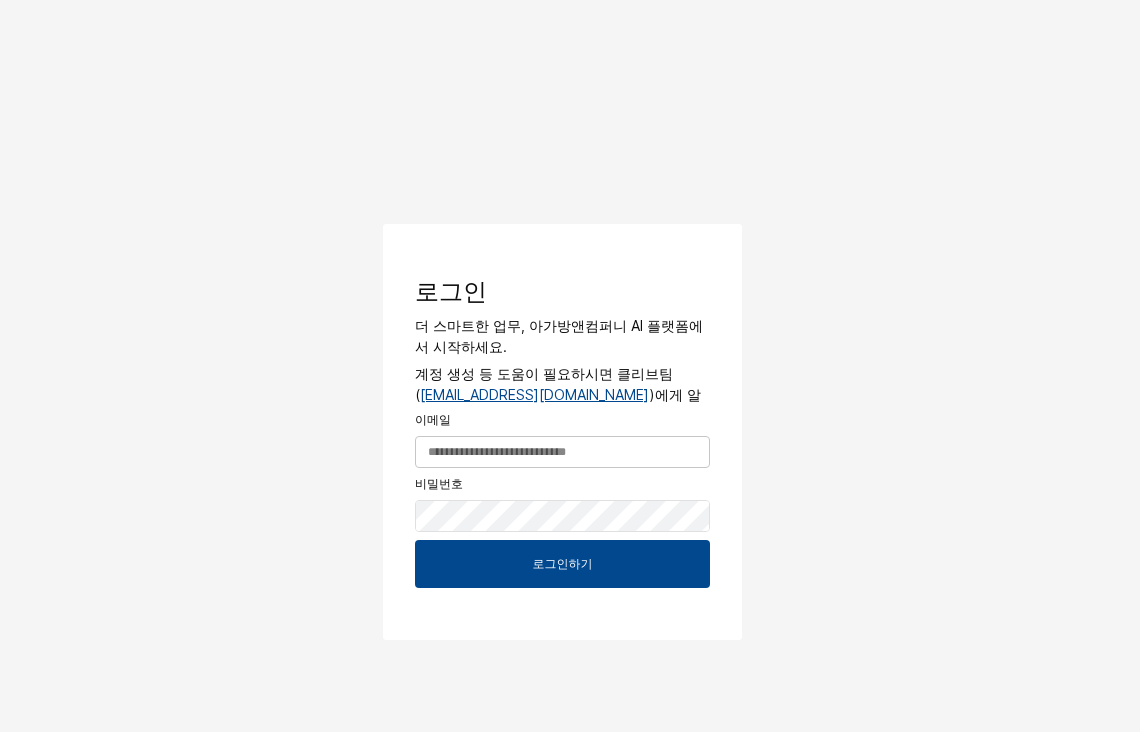 drag, startPoint x: 585, startPoint y: 469, endPoint x: 579, endPoint y: 452, distance: 18.027756 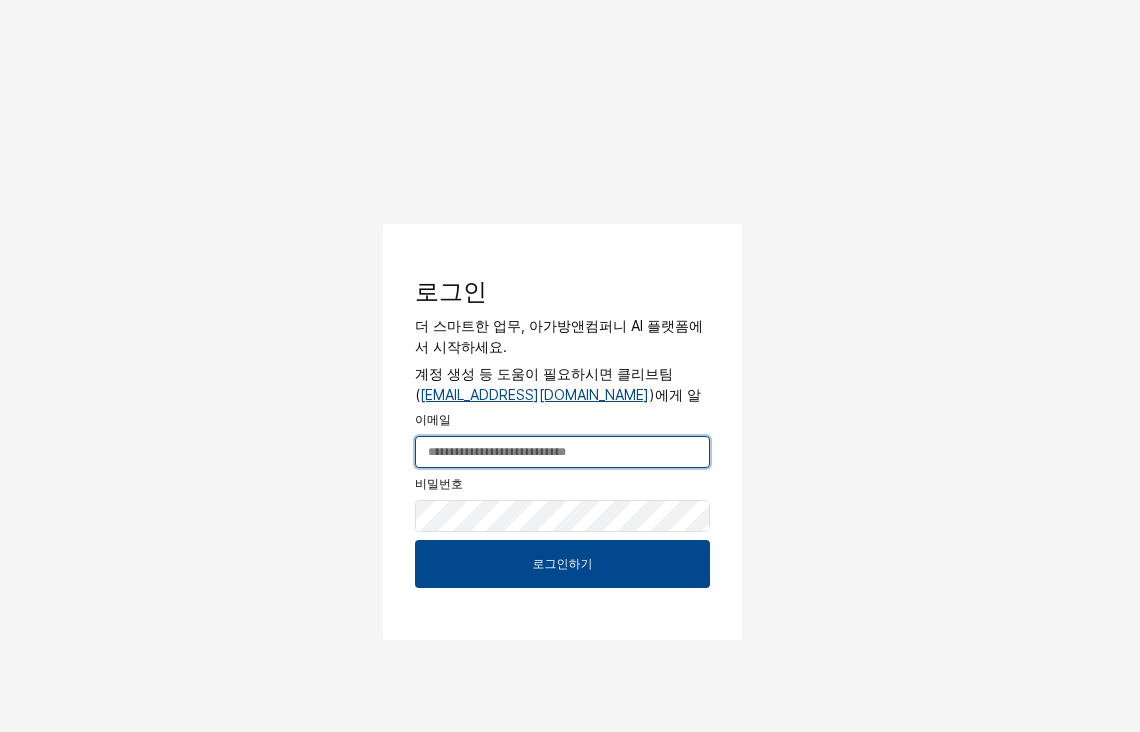 click at bounding box center (562, 452) 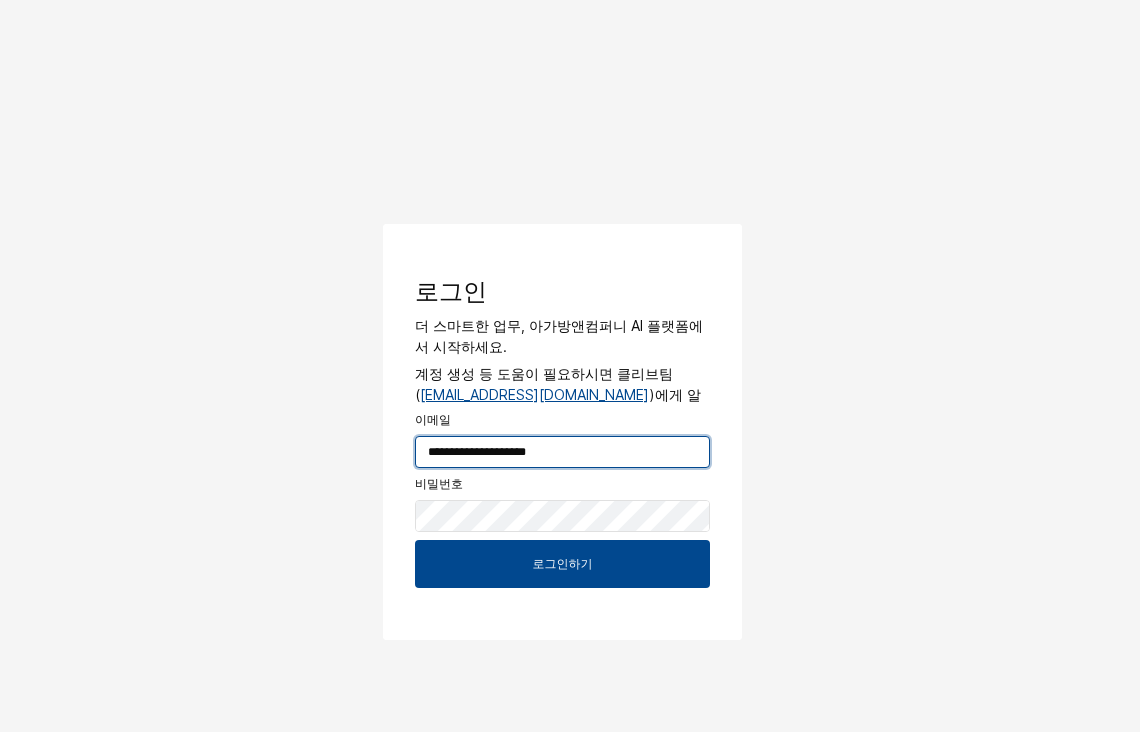 click on "**********" at bounding box center (562, 452) 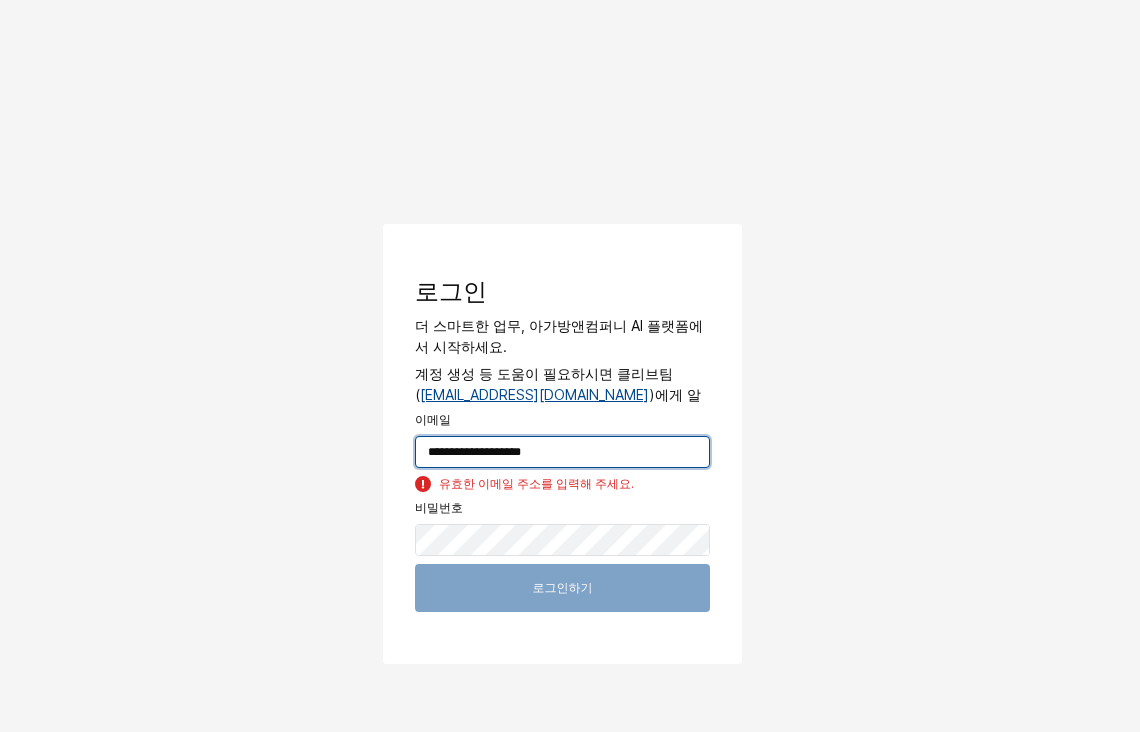 click on "**********" at bounding box center [562, 452] 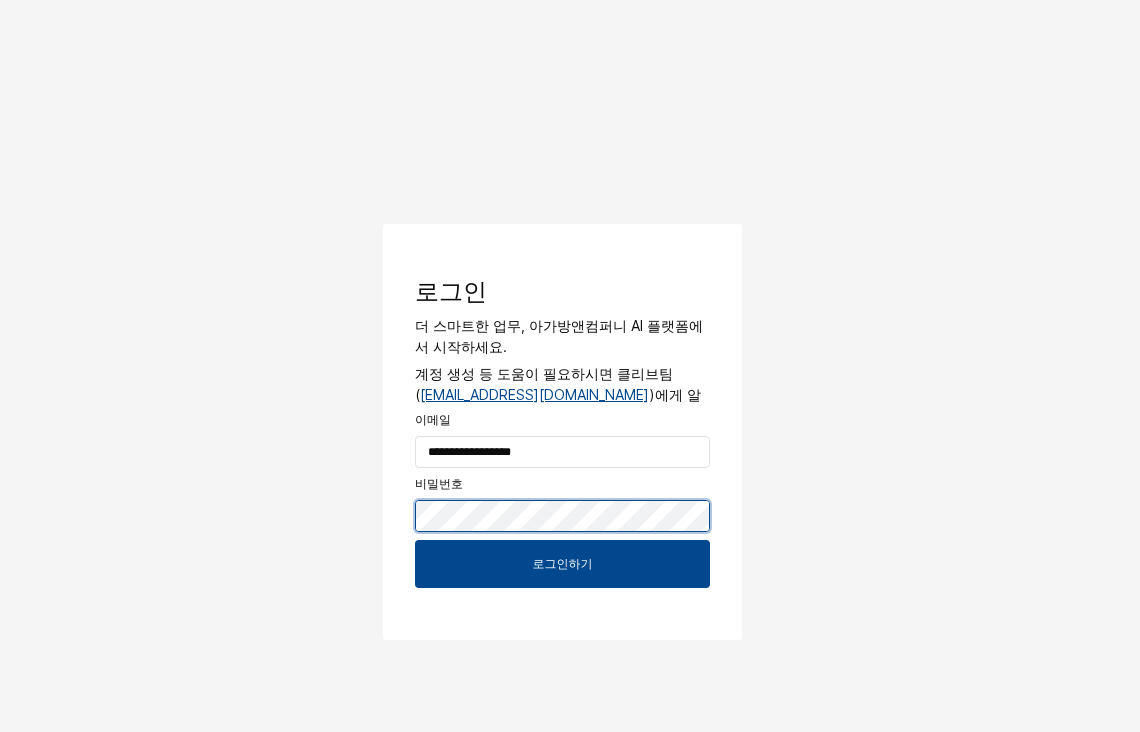 click on "**********" at bounding box center (570, 380) 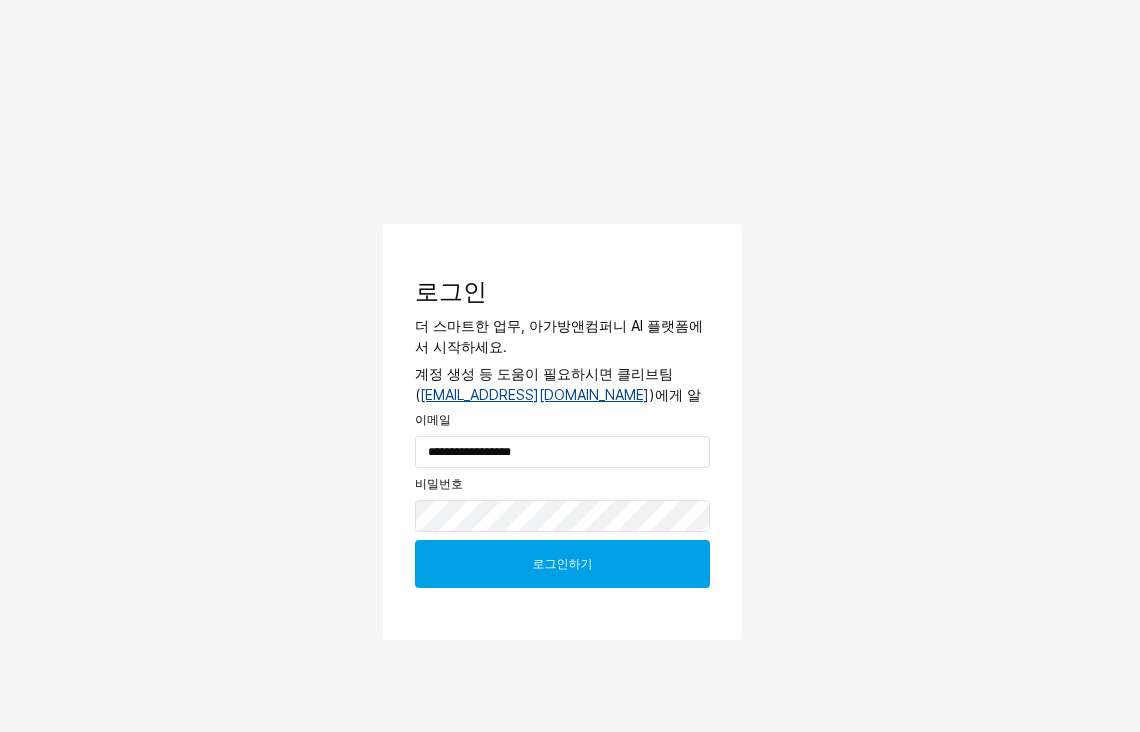 click on "로그인하기" at bounding box center [562, 564] 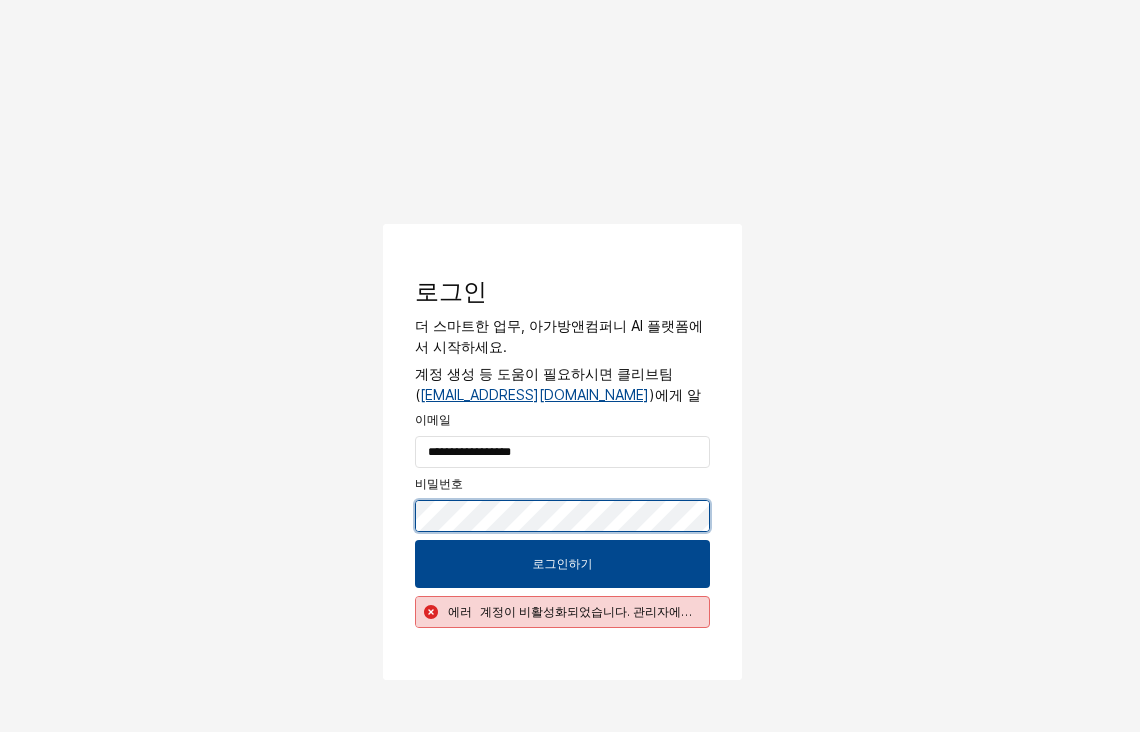 click on "**********" at bounding box center [570, 400] 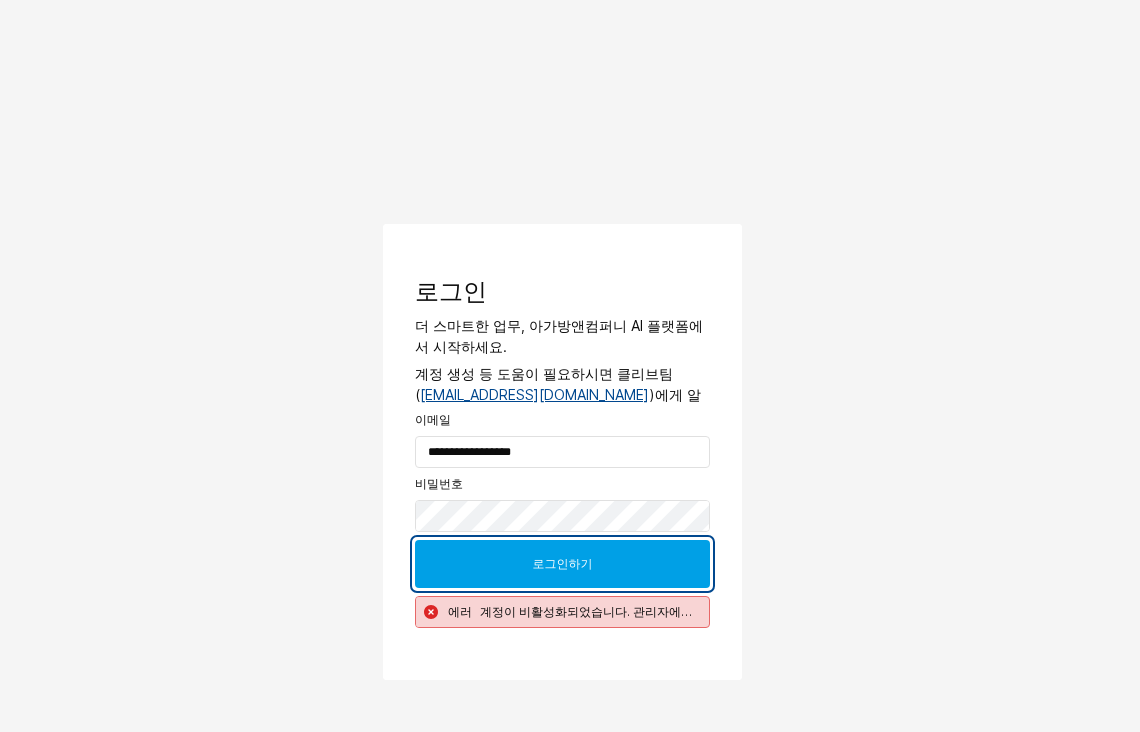 click on "로그인하기" at bounding box center [562, 564] 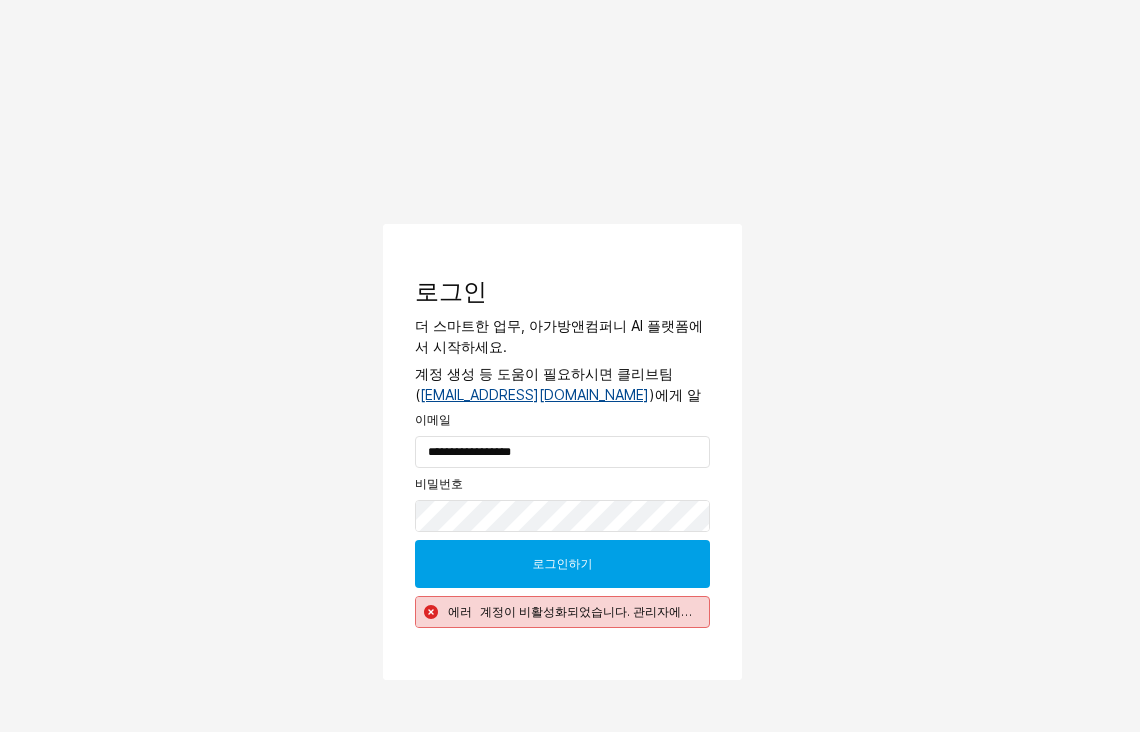 click on "로그인하기" at bounding box center [562, 564] 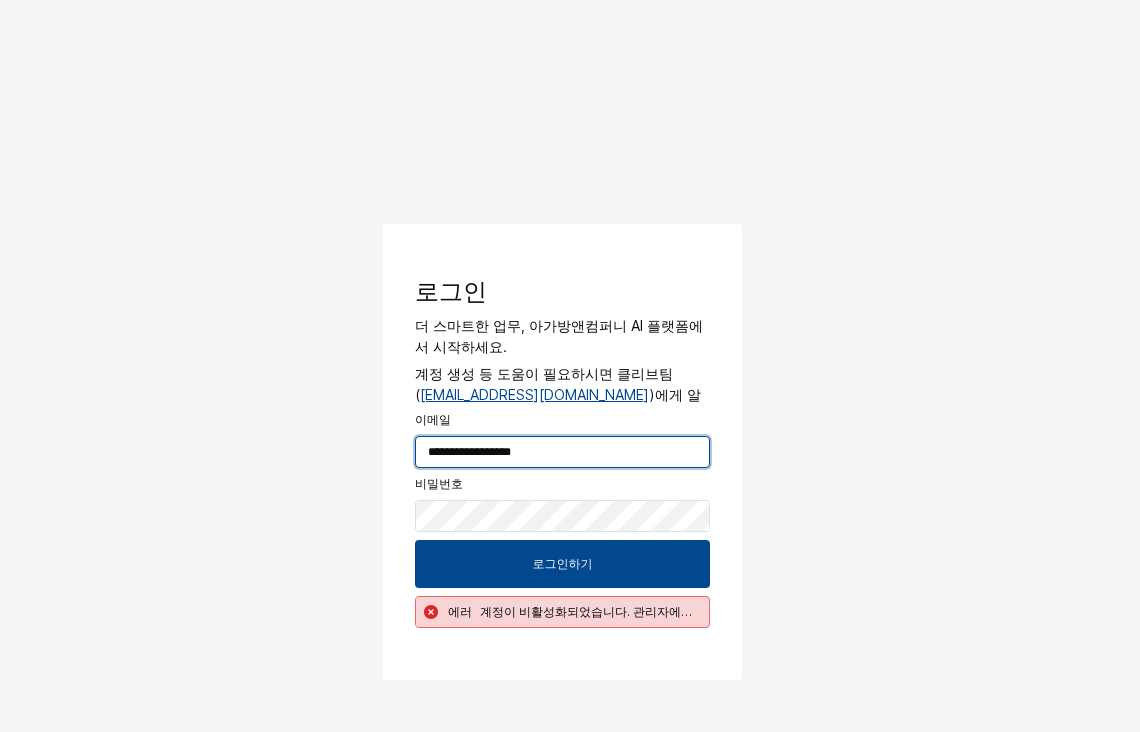 drag, startPoint x: 432, startPoint y: 454, endPoint x: 414, endPoint y: 451, distance: 18.248287 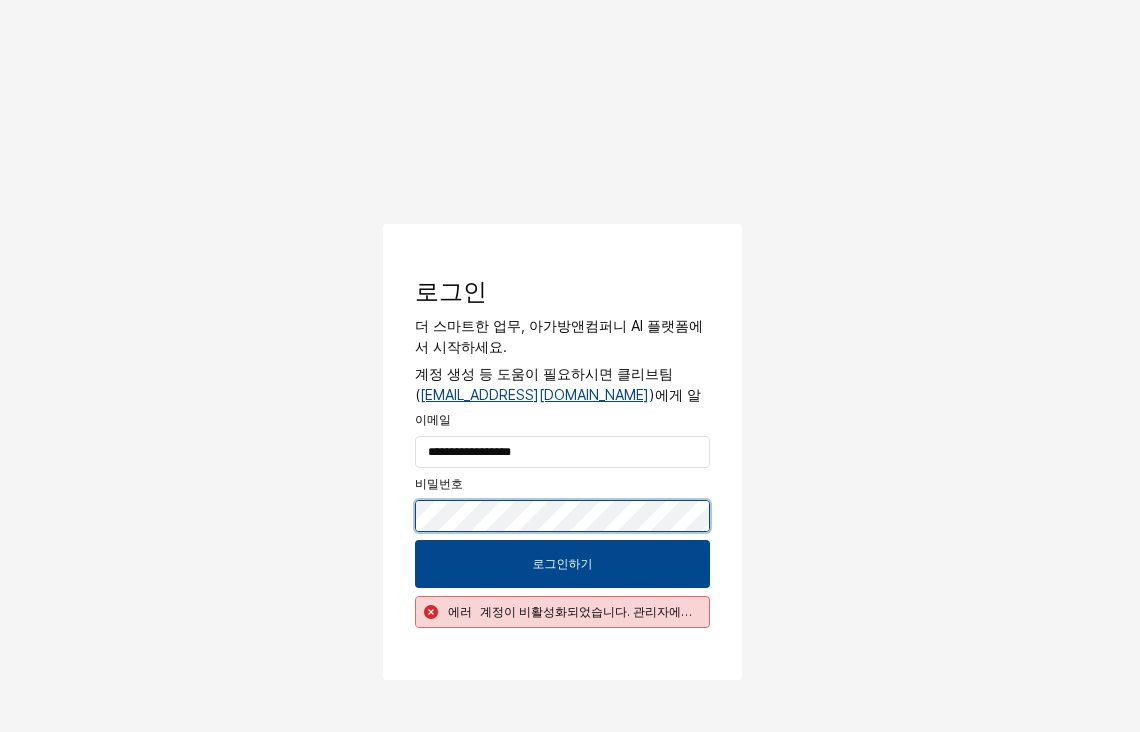 click on "**********" at bounding box center [570, 400] 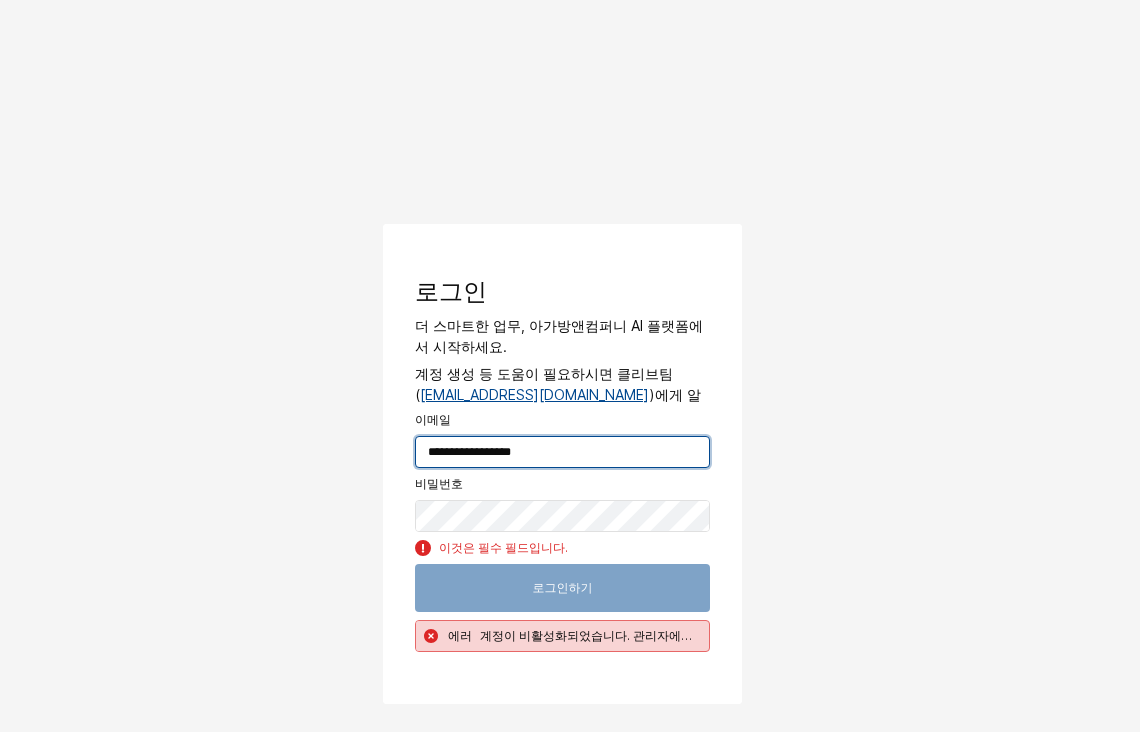 drag, startPoint x: 568, startPoint y: 448, endPoint x: -158, endPoint y: 441, distance: 726.03375 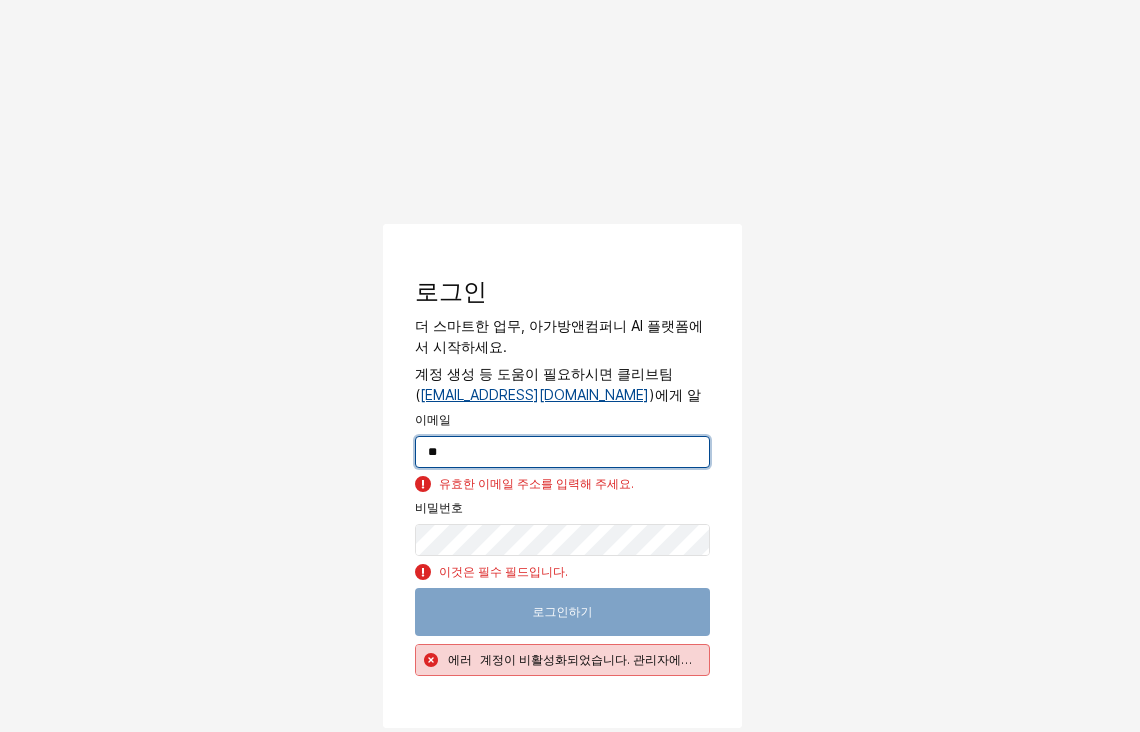 type on "*" 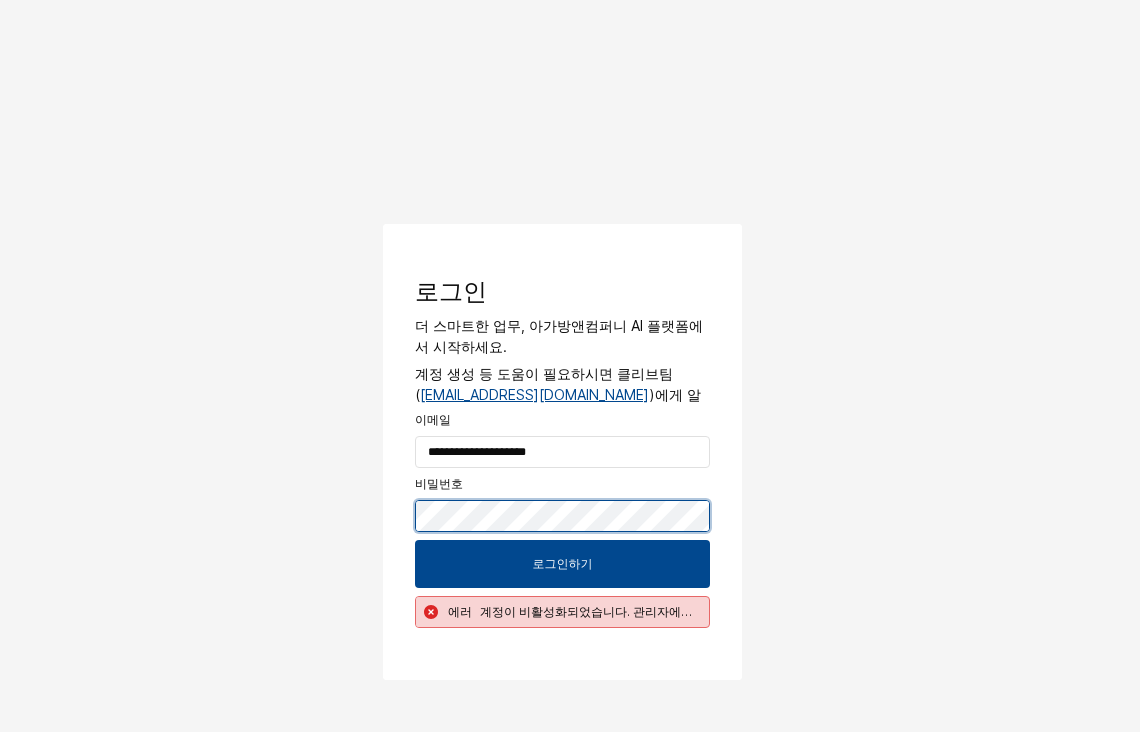 click at bounding box center [391, 227] 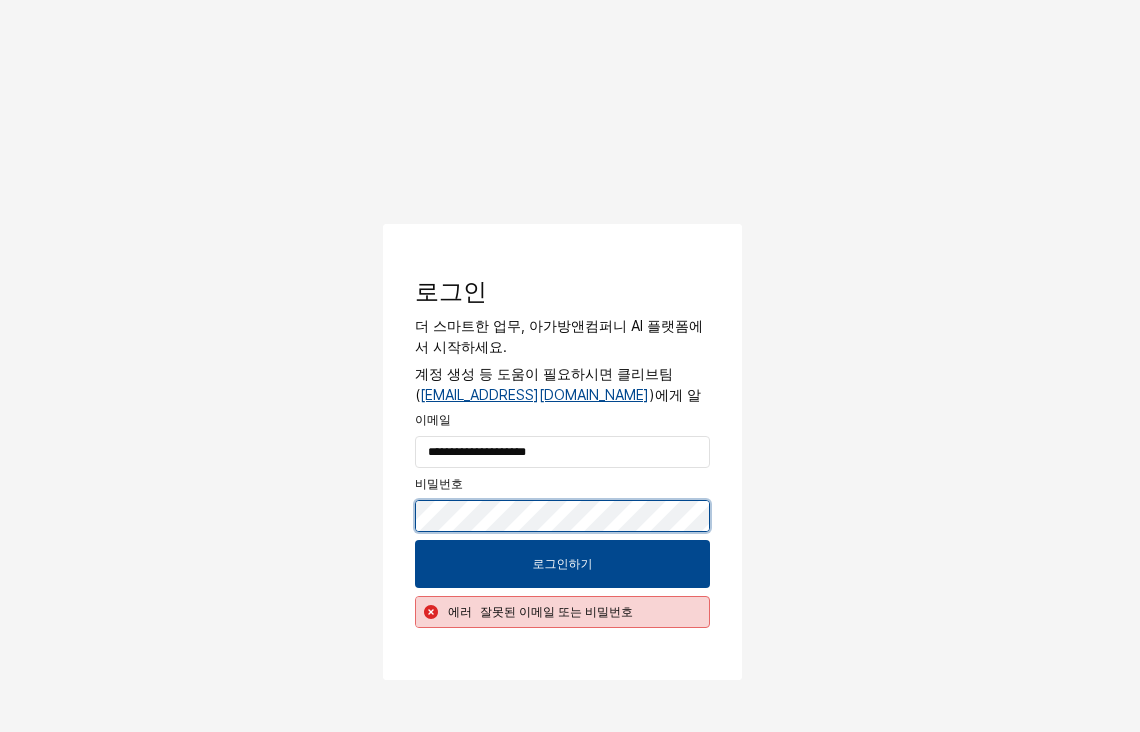 click on "**********" at bounding box center (570, 400) 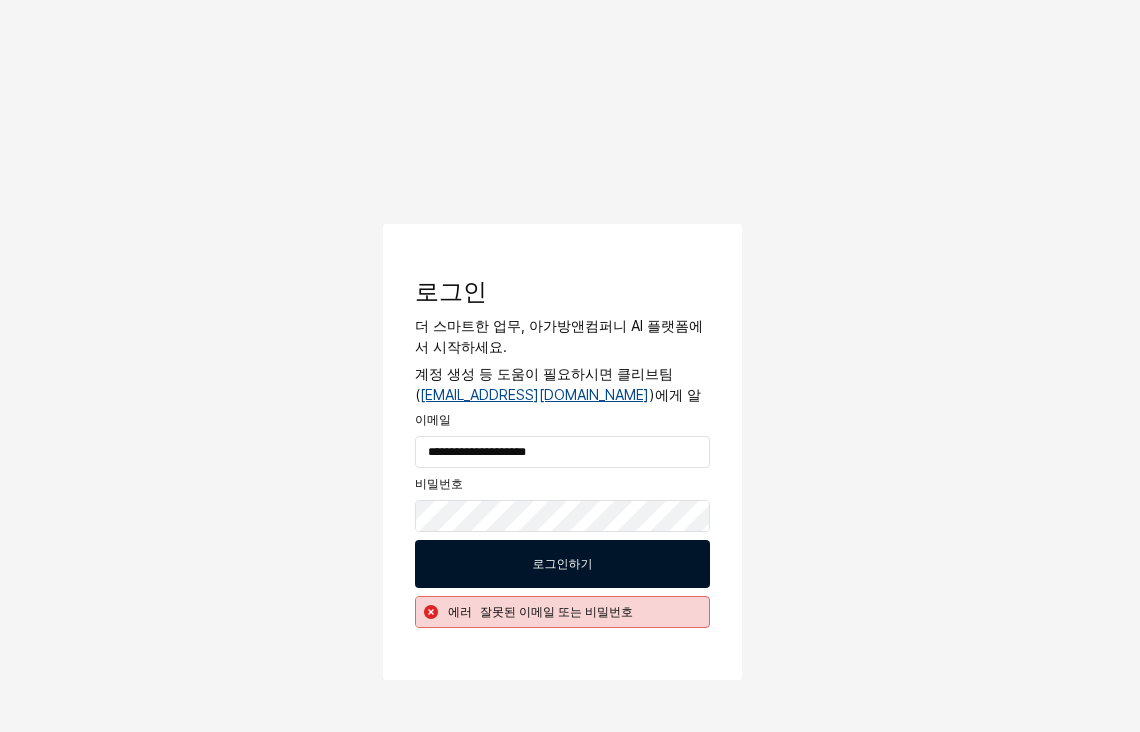 click on "로그인하기" at bounding box center [562, 564] 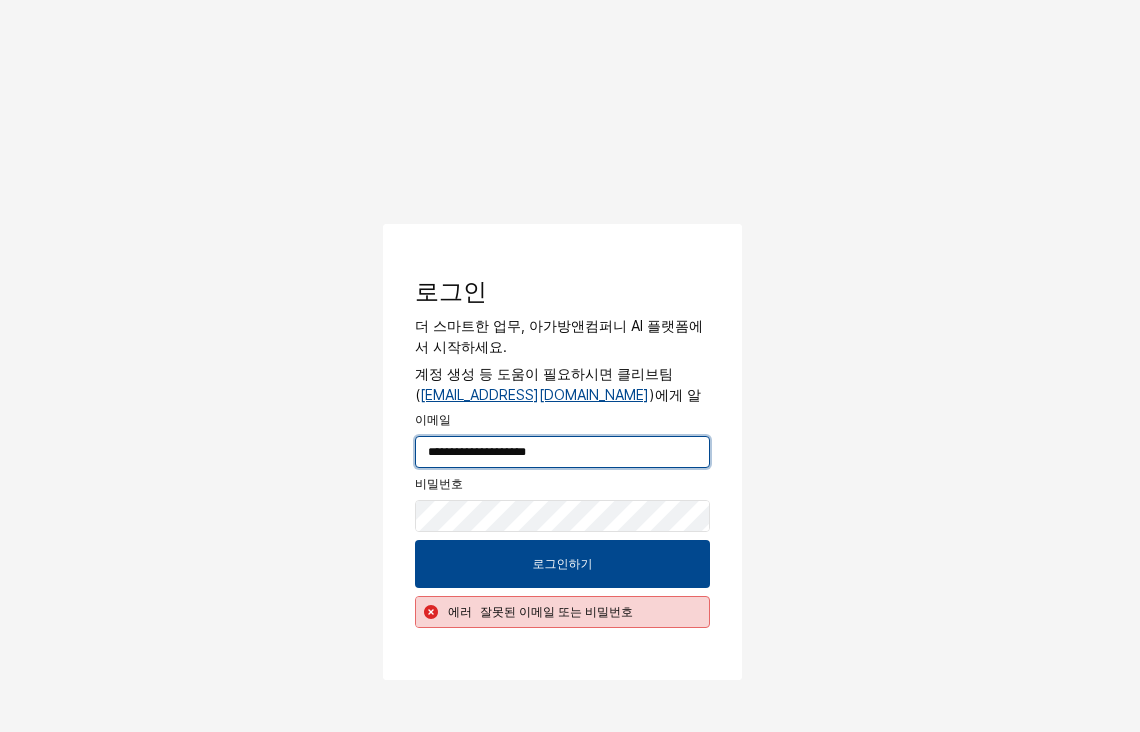 click on "**********" at bounding box center [562, 452] 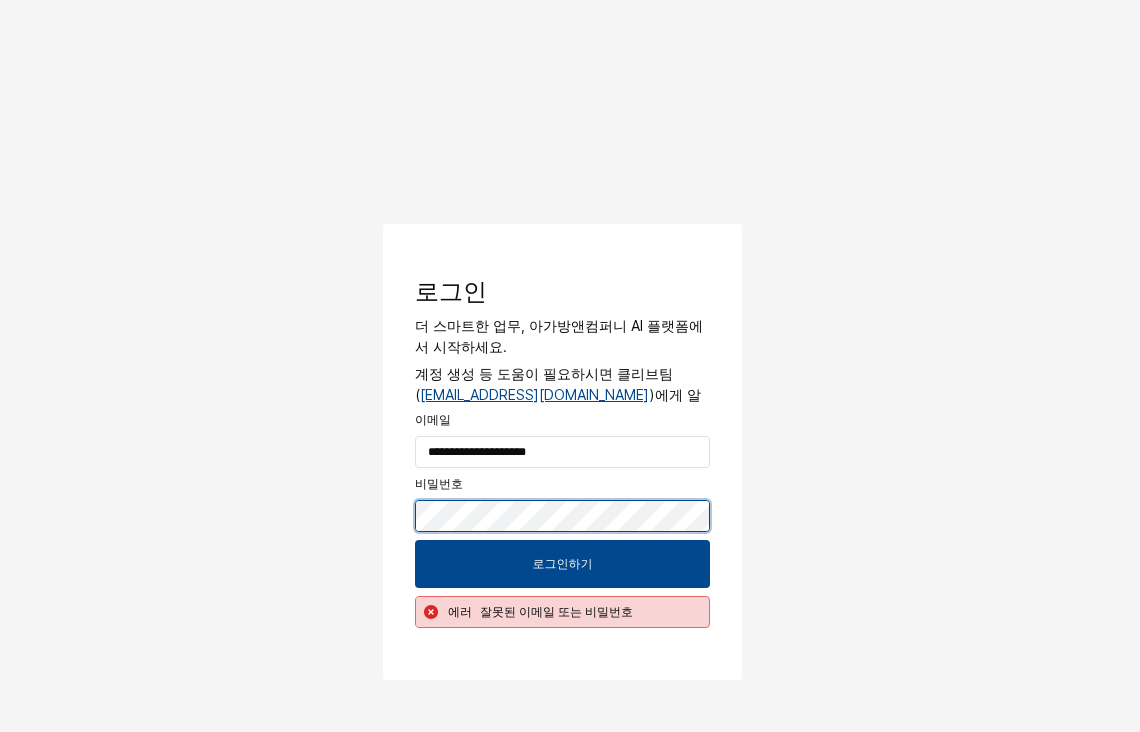 click on "**********" at bounding box center (570, 400) 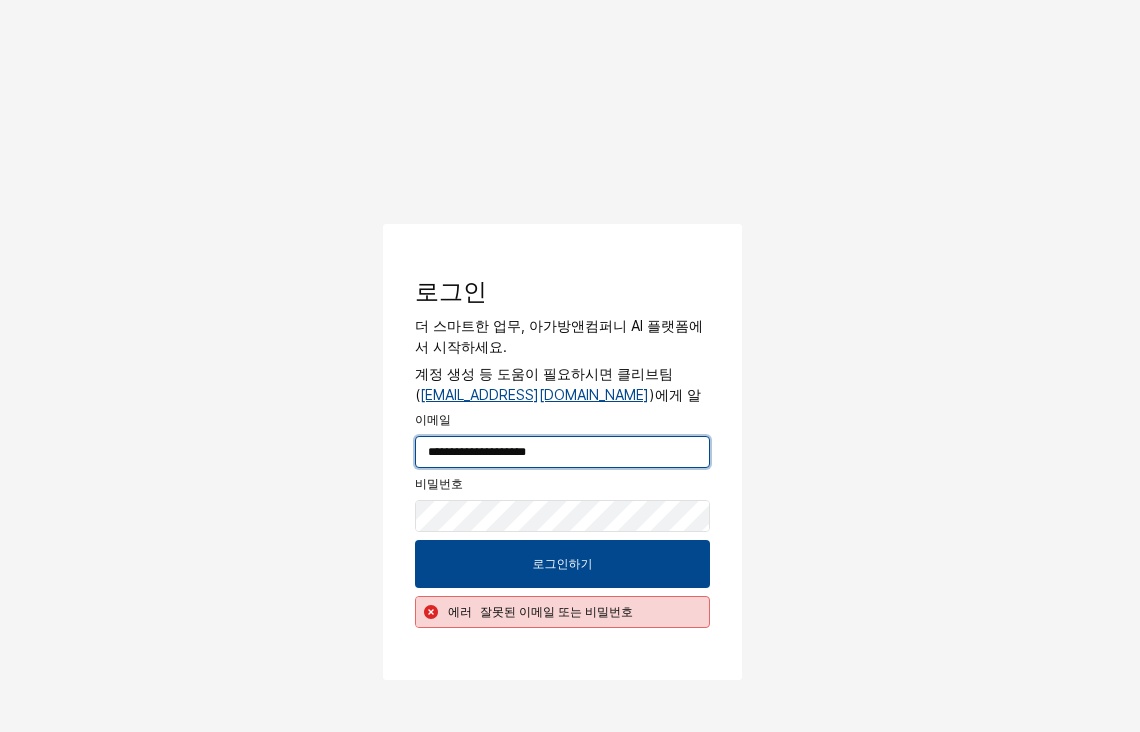 drag, startPoint x: 577, startPoint y: 462, endPoint x: 167, endPoint y: 427, distance: 411.49118 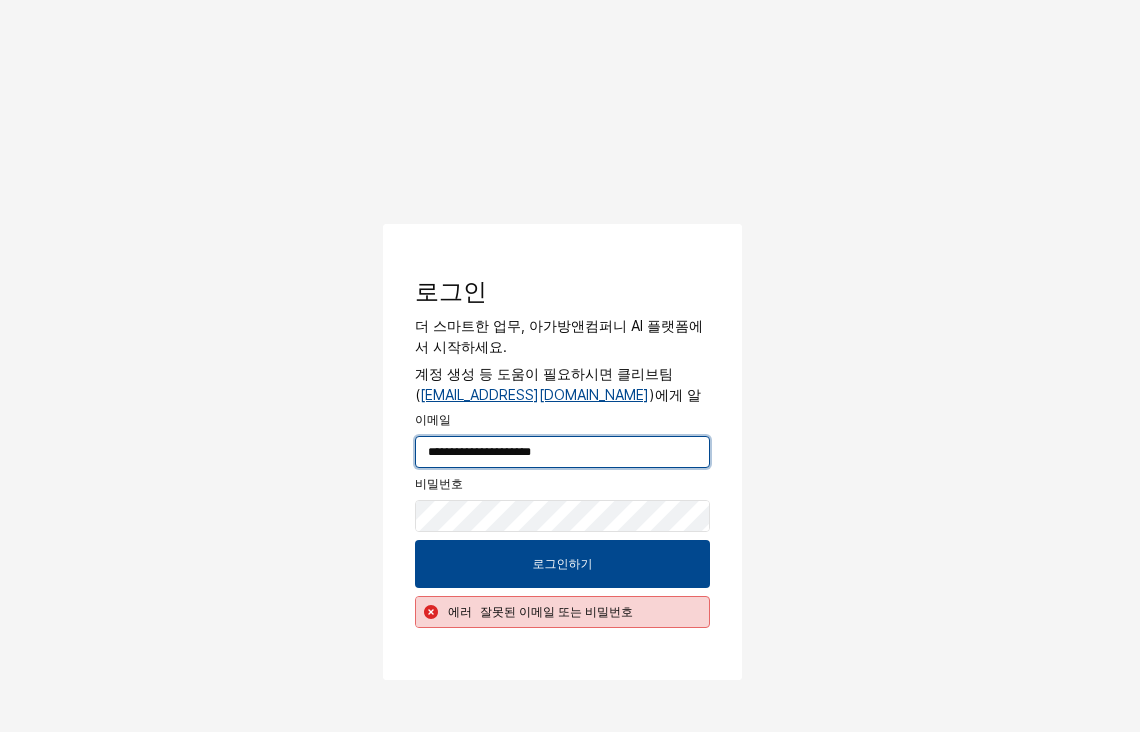 type on "**********" 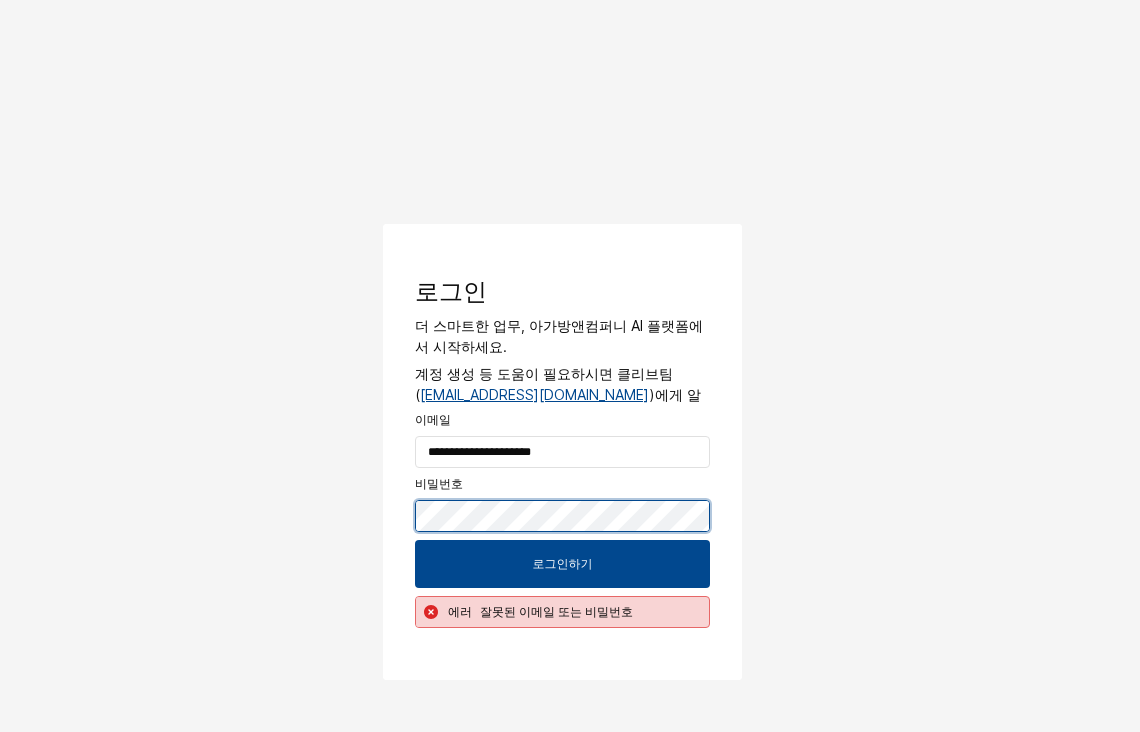 click at bounding box center [391, 227] 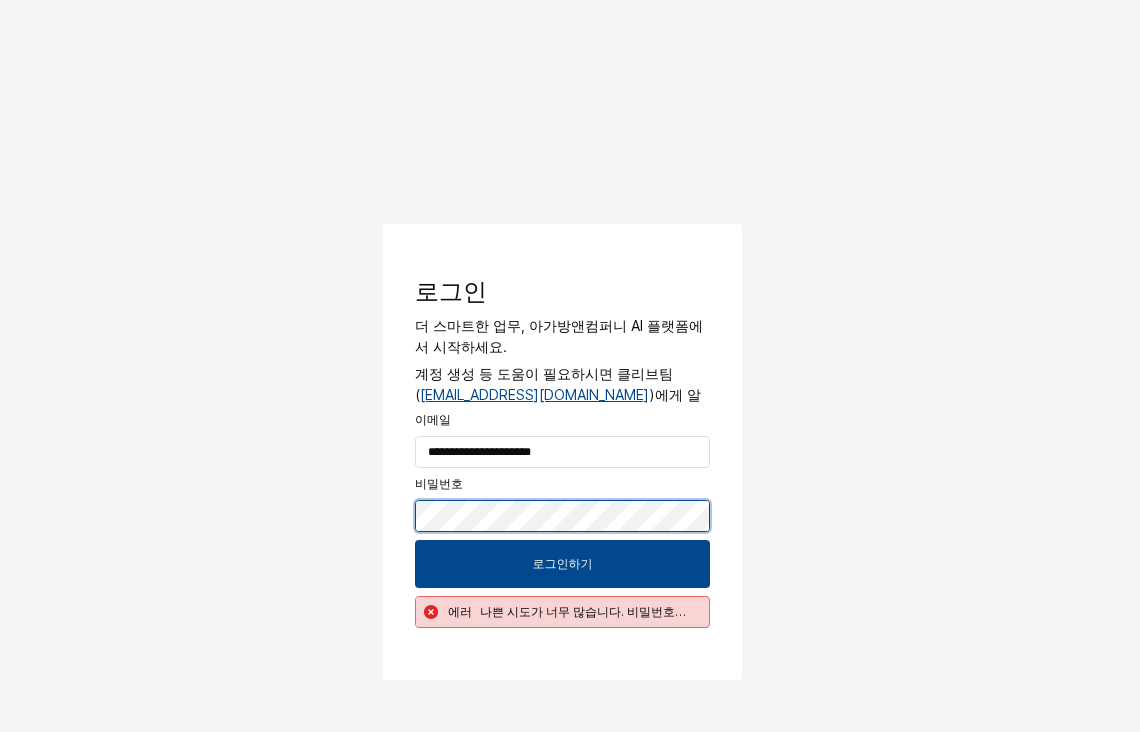 click on "**********" at bounding box center (570, 400) 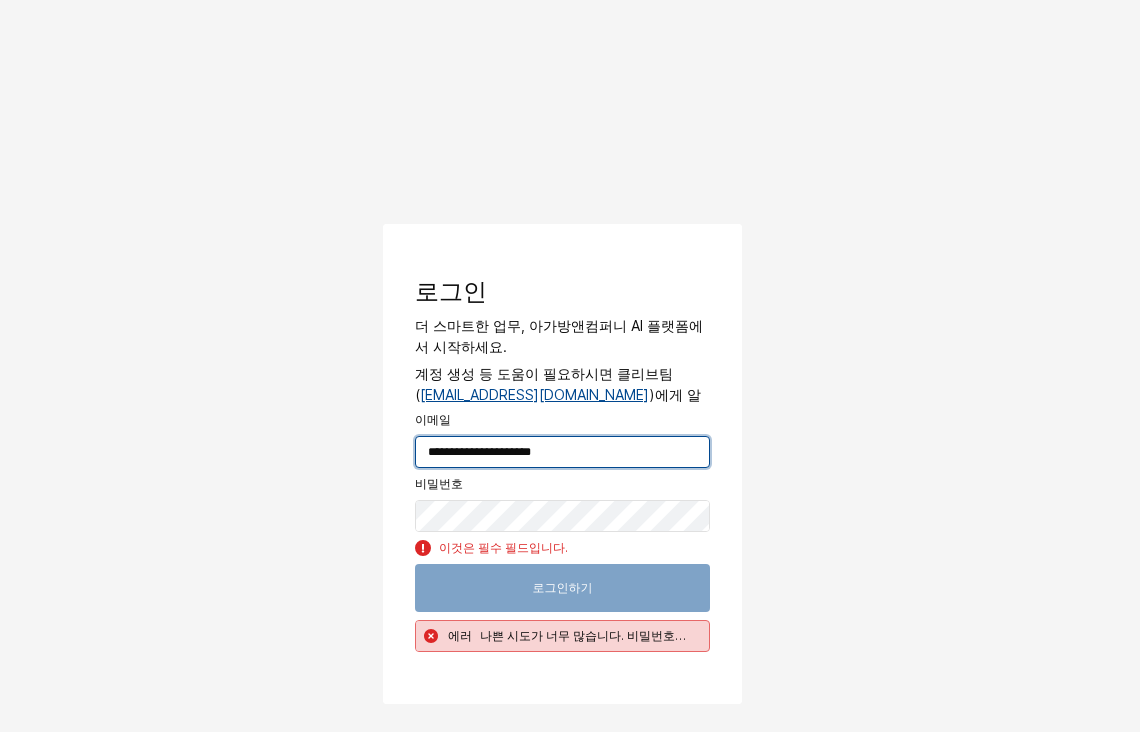 drag, startPoint x: 608, startPoint y: 459, endPoint x: -6, endPoint y: 433, distance: 614.55023 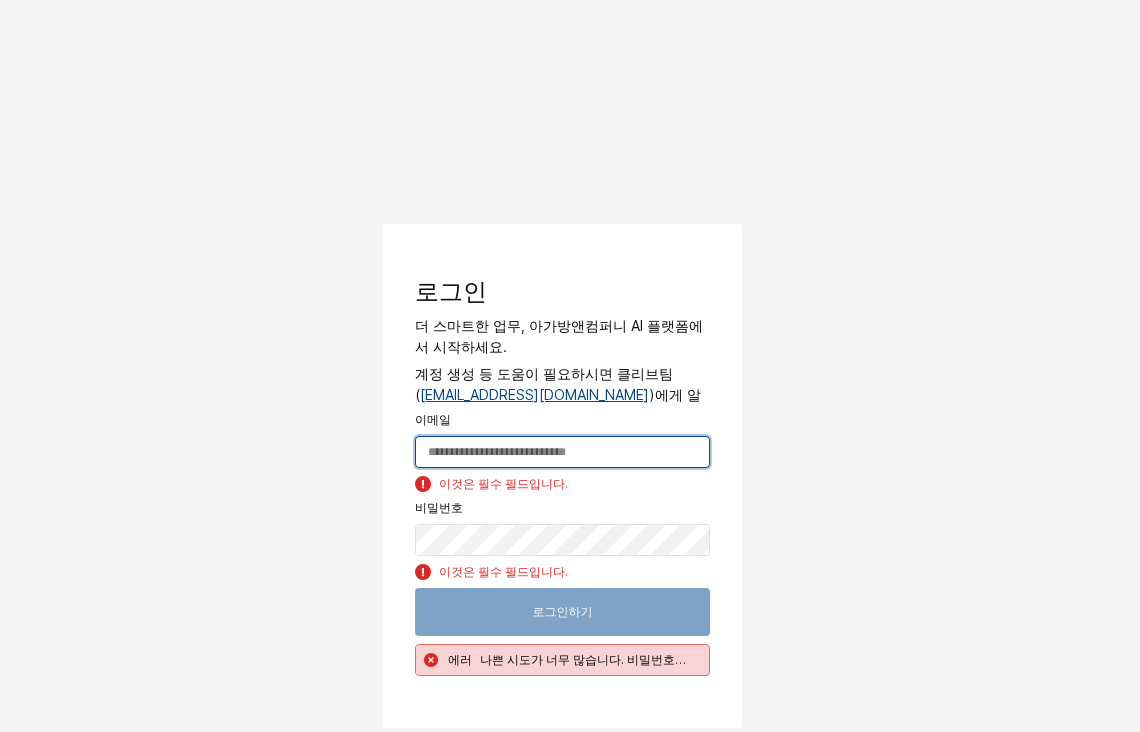 click at bounding box center [562, 452] 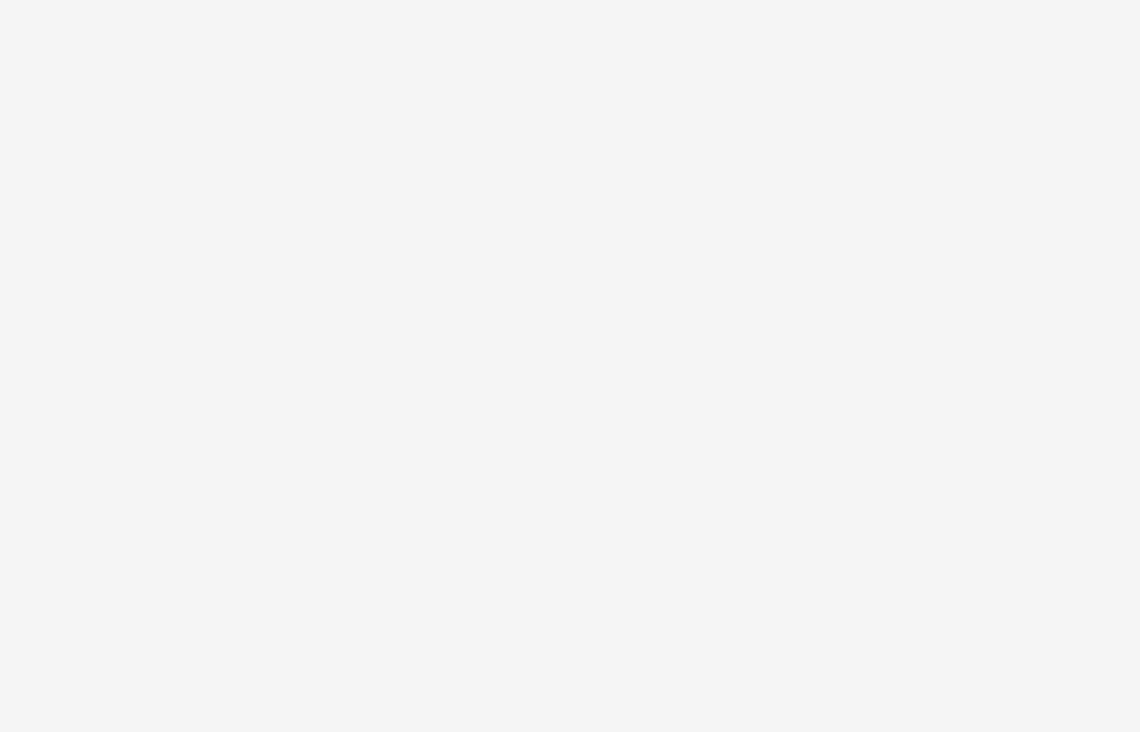 scroll, scrollTop: 0, scrollLeft: 0, axis: both 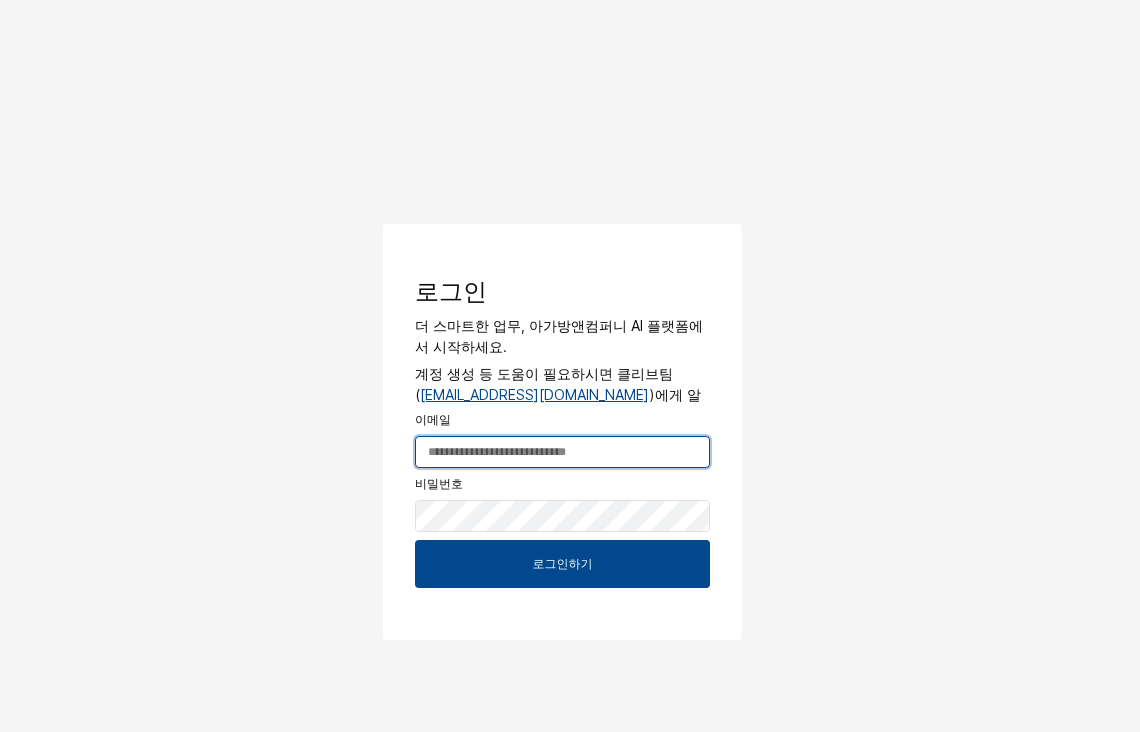 click at bounding box center [562, 452] 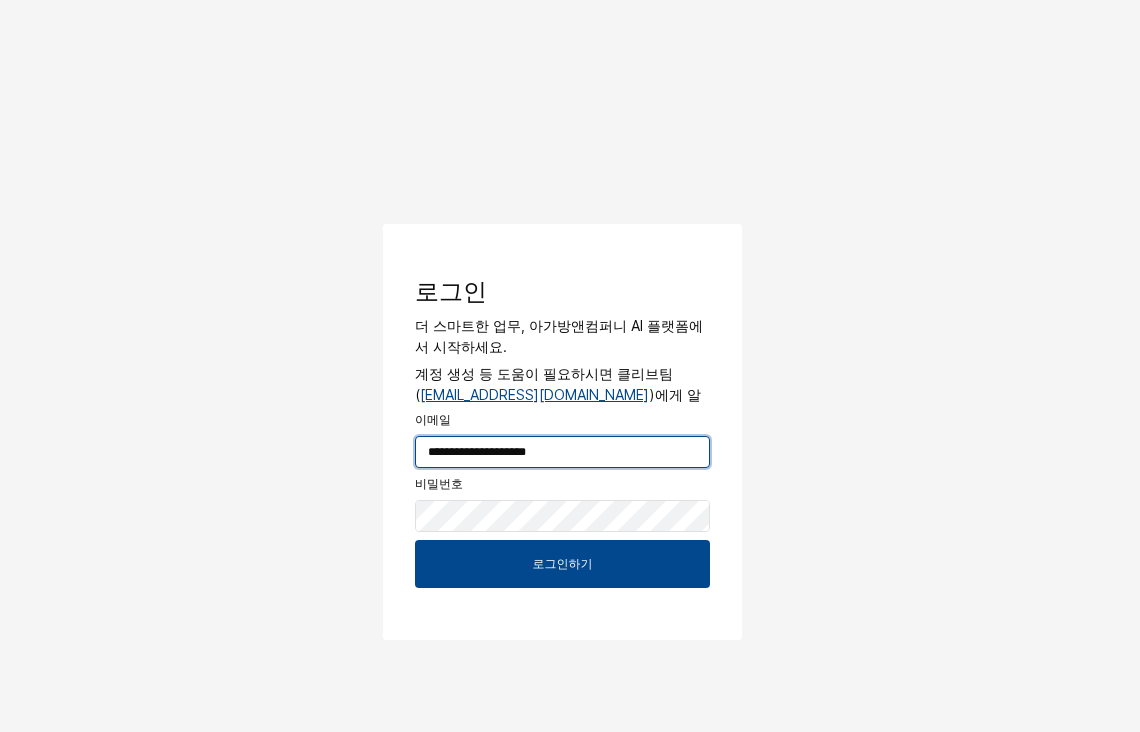 type on "**********" 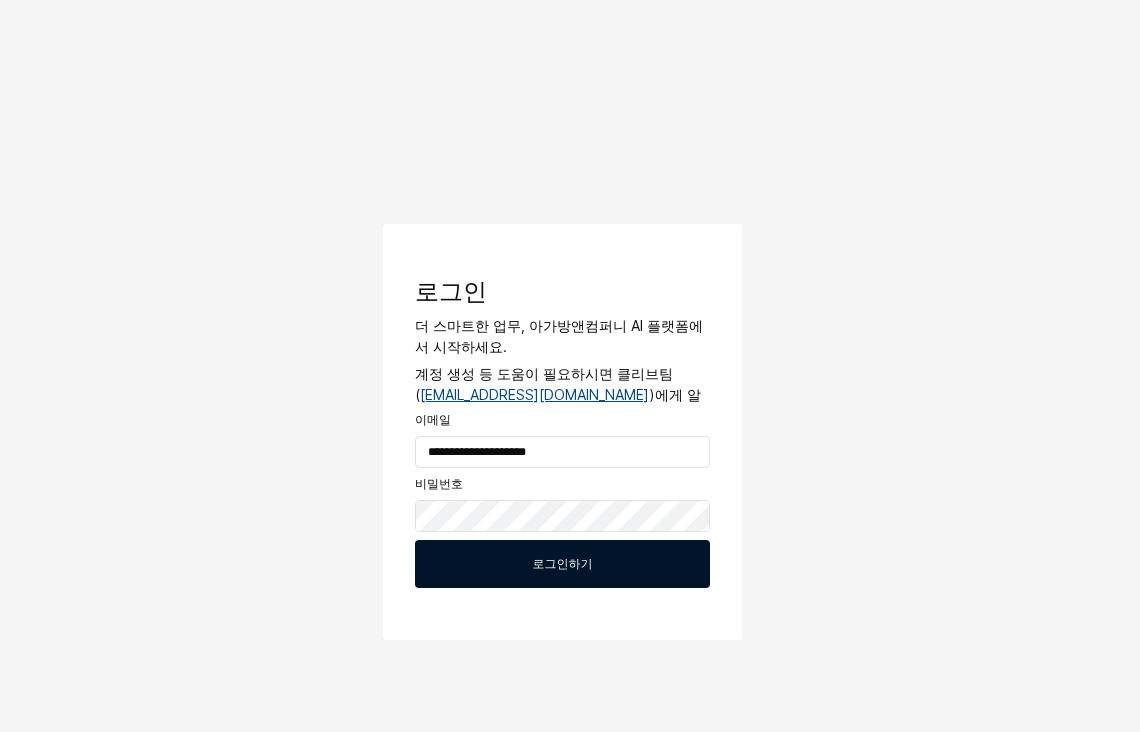 click on "로그인하기" at bounding box center [562, 564] 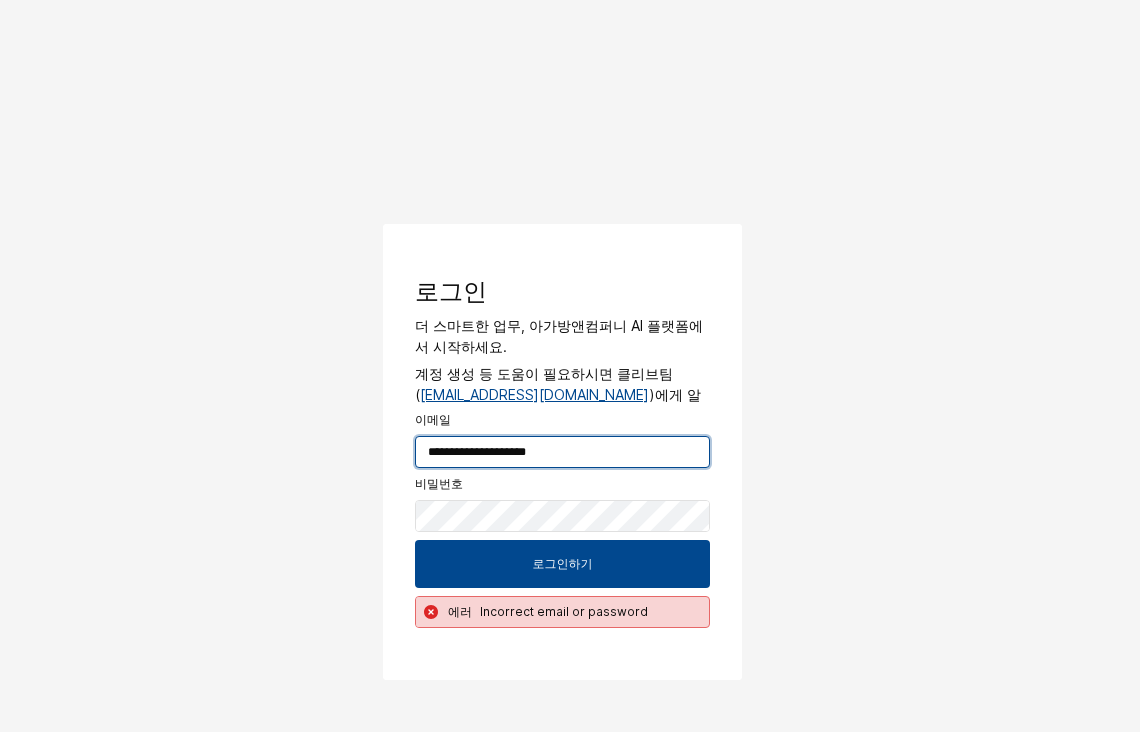 drag, startPoint x: 583, startPoint y: 449, endPoint x: -27, endPoint y: 401, distance: 611.8856 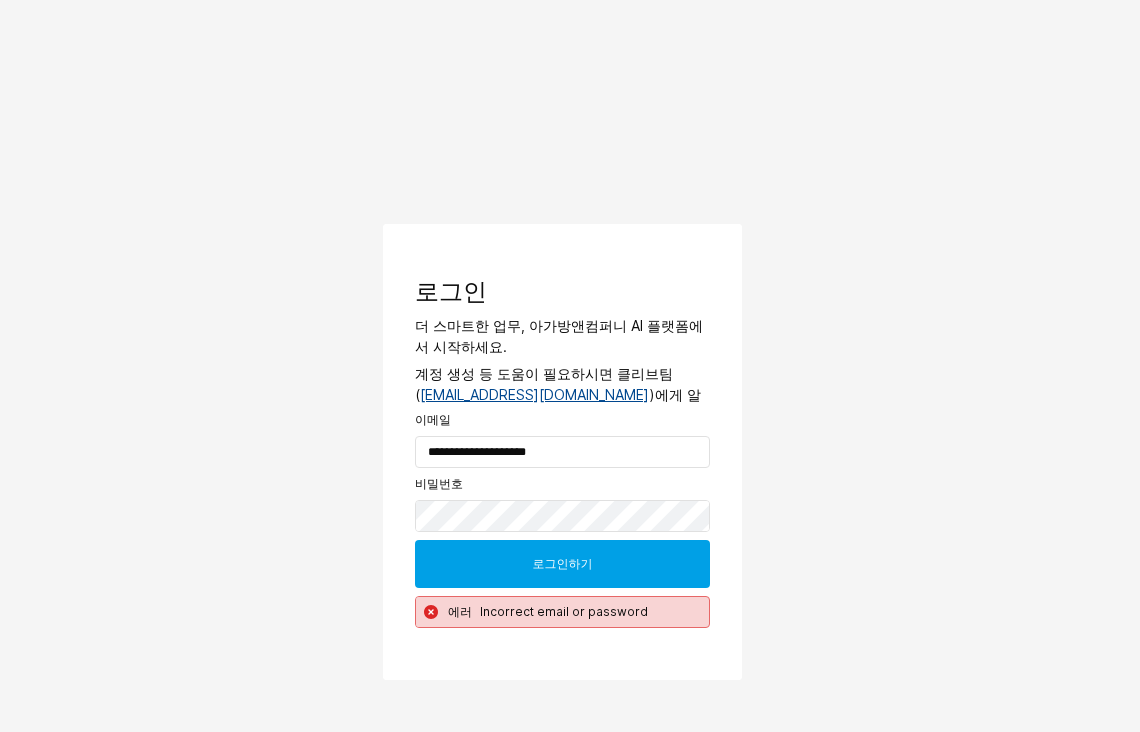 click on "로그인하기" at bounding box center [563, 564] 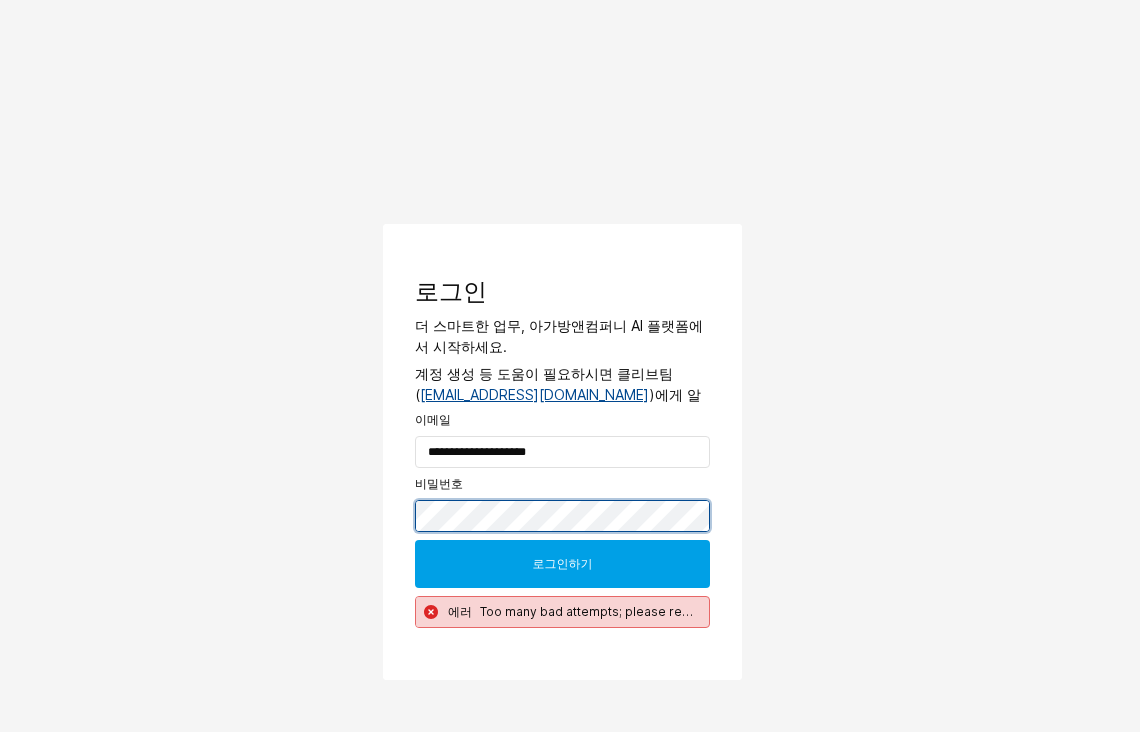 click on "**********" at bounding box center [570, 366] 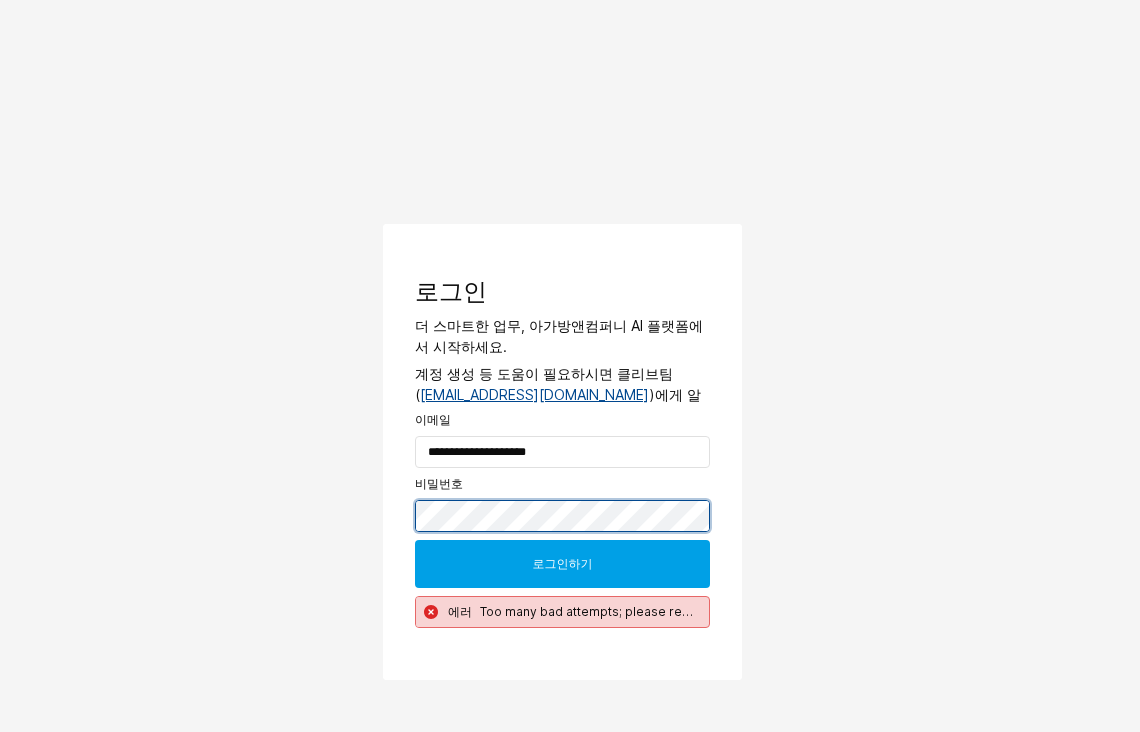 click at bounding box center [391, 227] 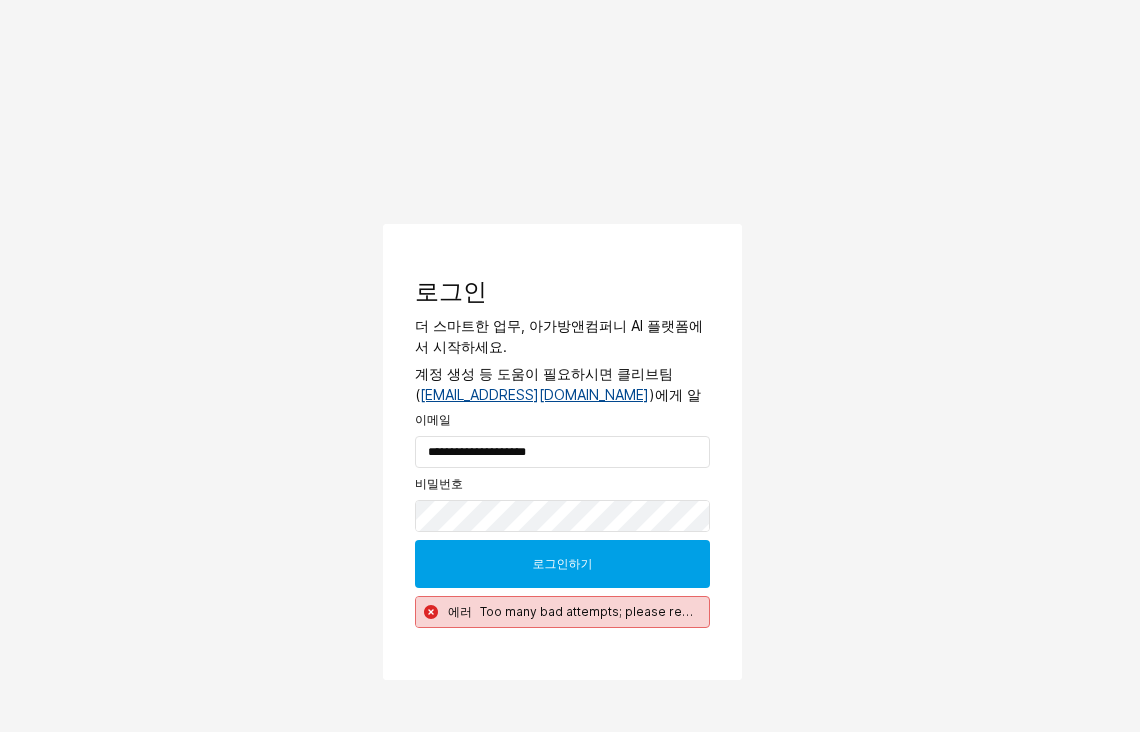 click on "로그인하기" at bounding box center (563, 564) 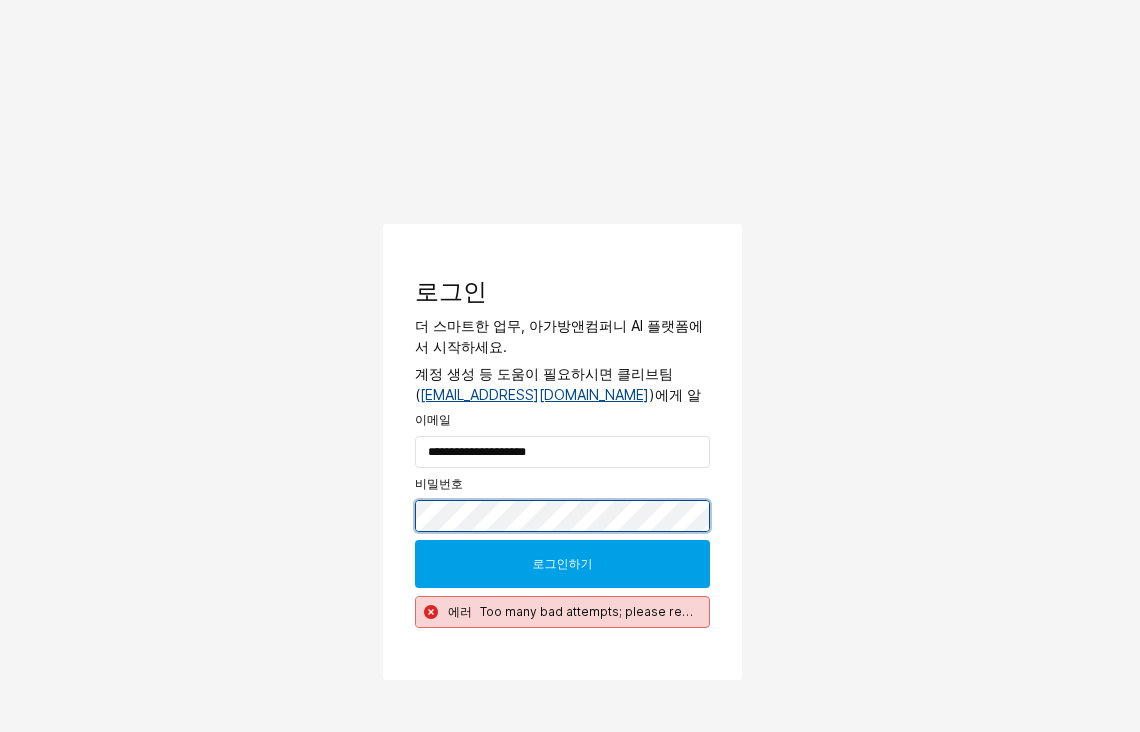 click on "**********" at bounding box center (570, 400) 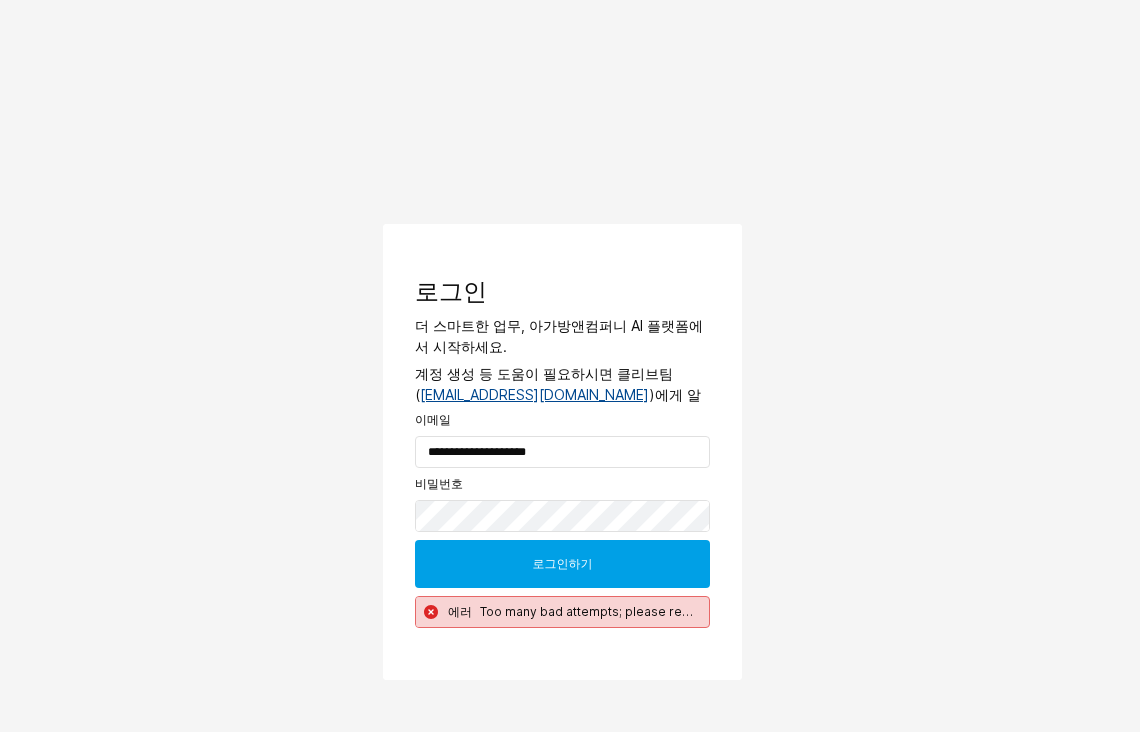 click on "로그인하기" at bounding box center [563, 564] 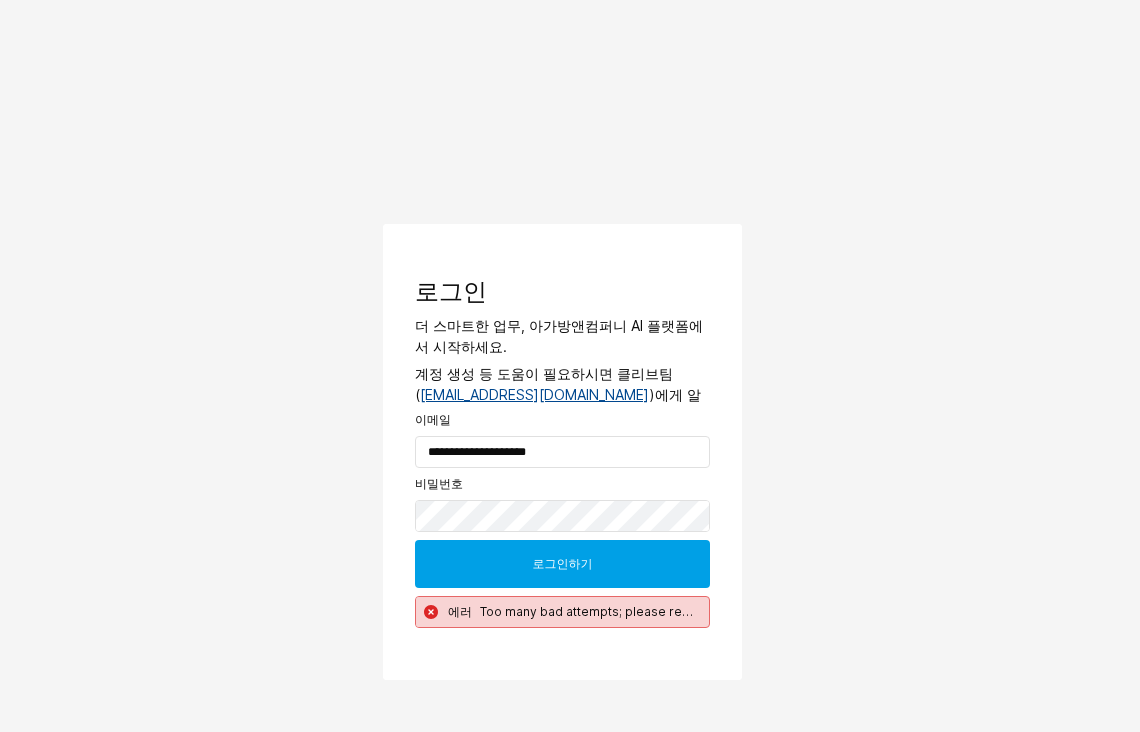 click on "로그인하기" at bounding box center (562, 564) 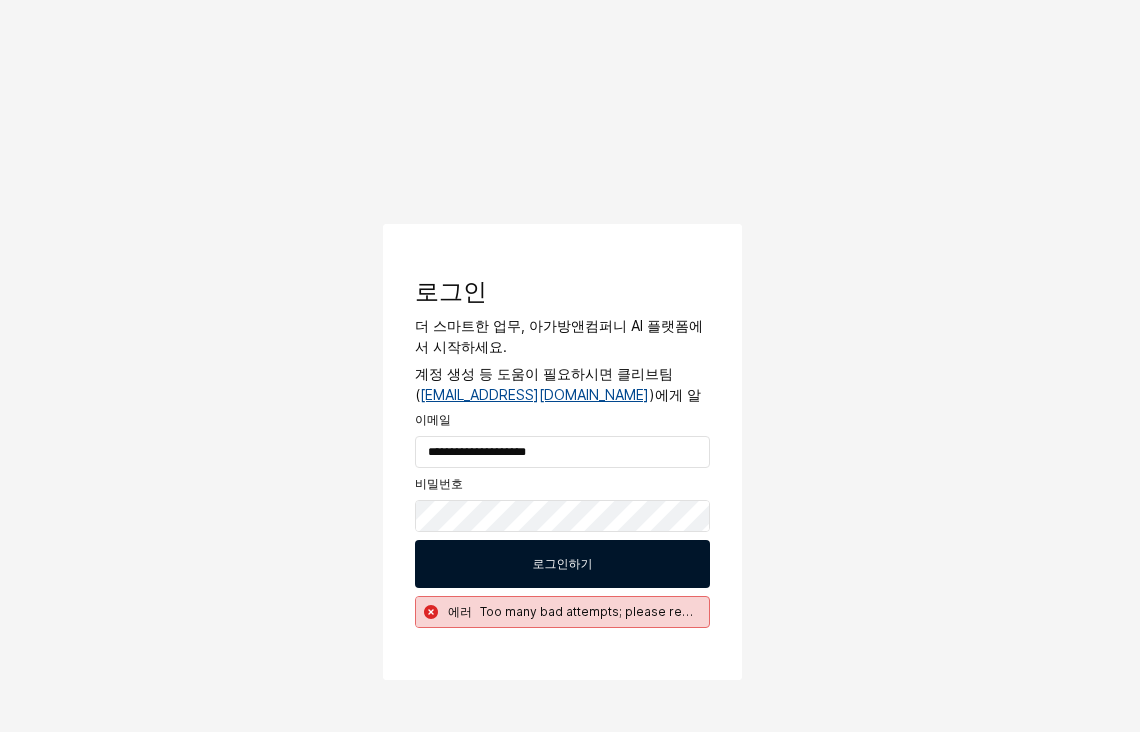 click on "로그인하기" at bounding box center (562, 564) 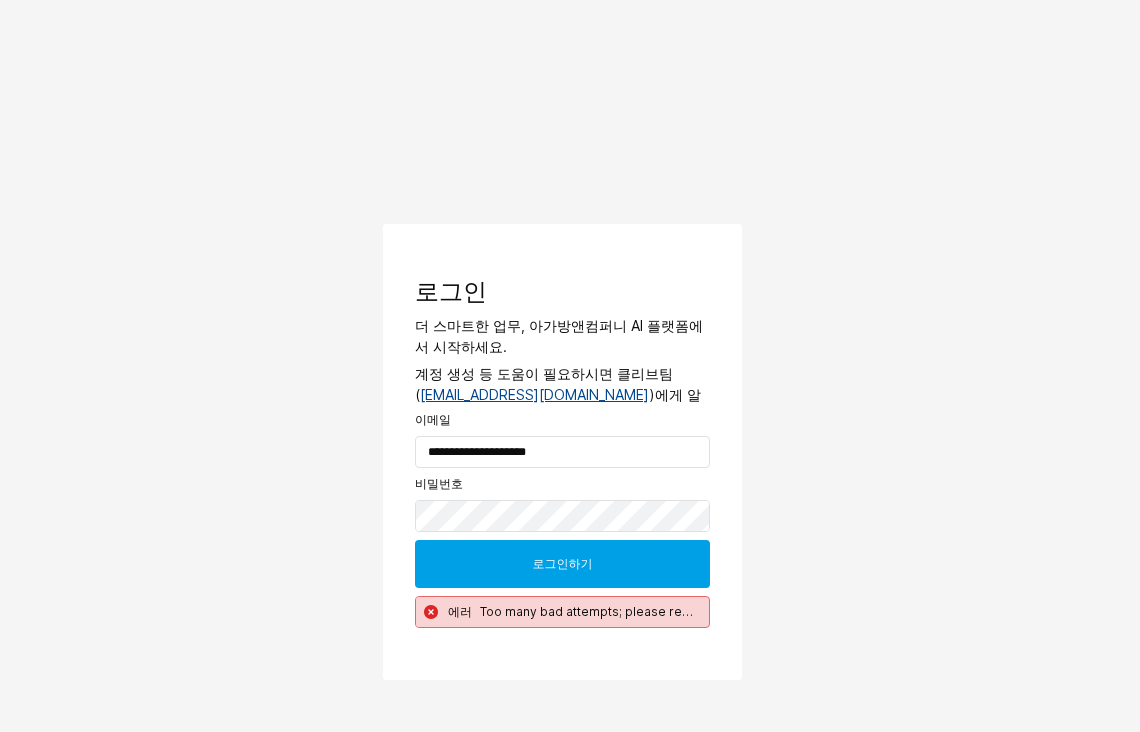 click on "로그인하기" at bounding box center (562, 564) 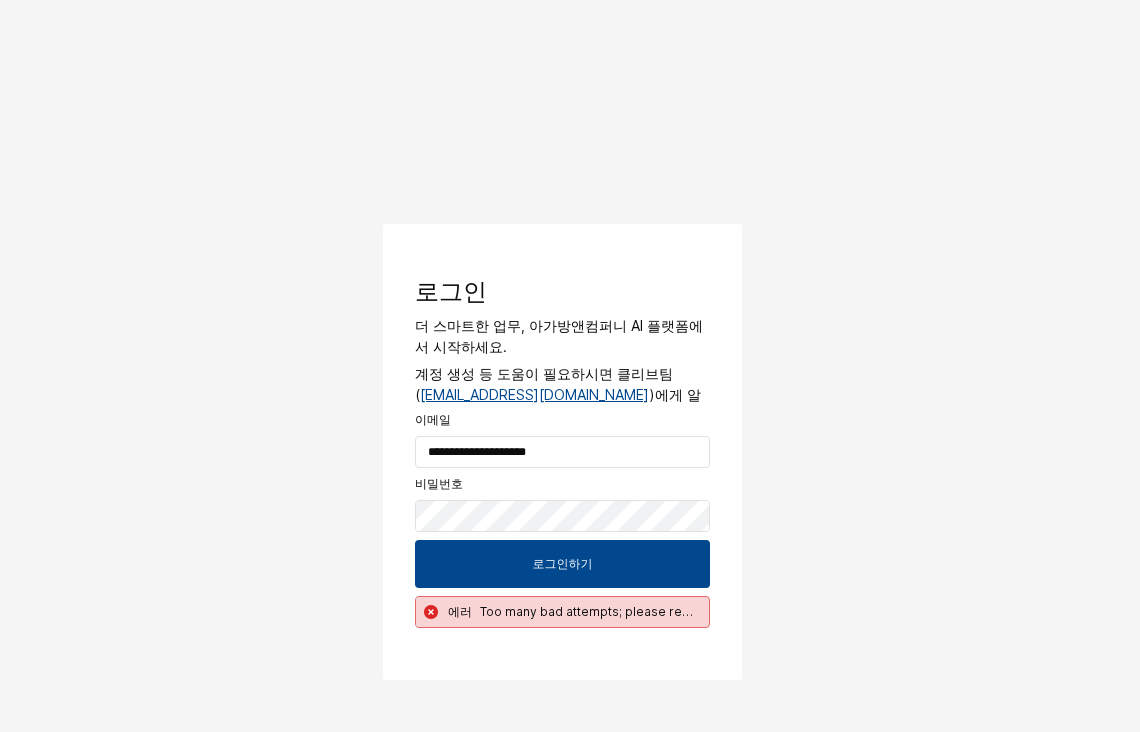click on "**********" at bounding box center (570, 400) 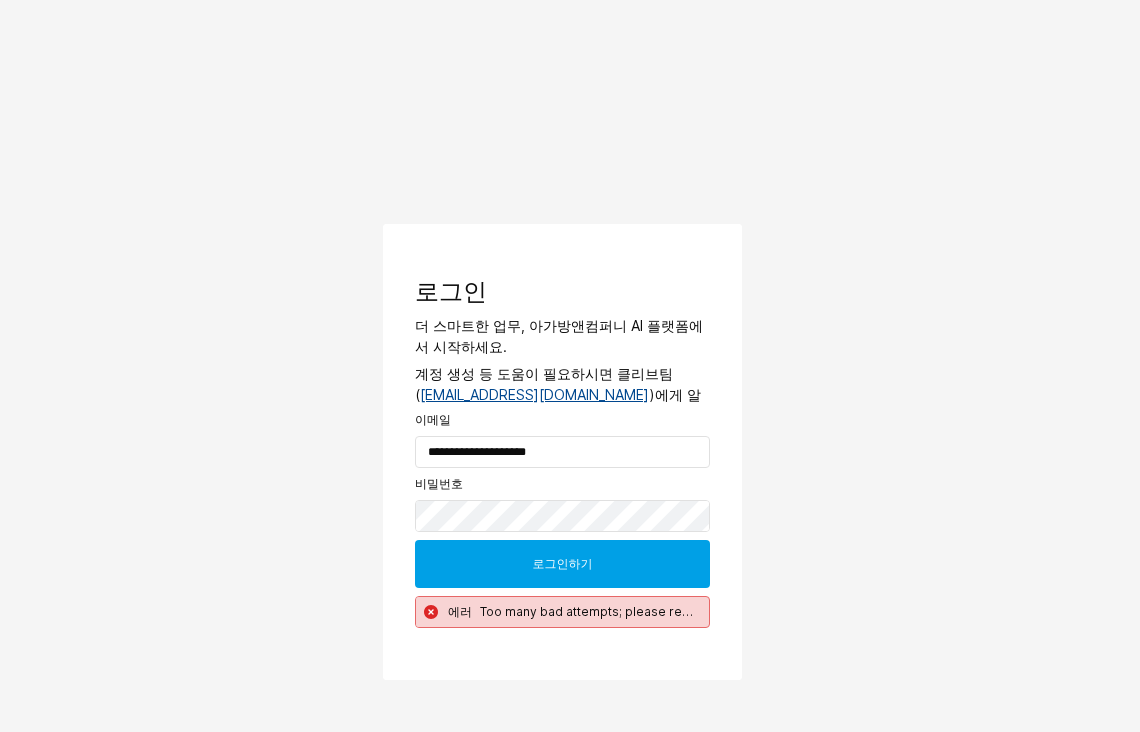 click on "로그인하기" at bounding box center (562, 564) 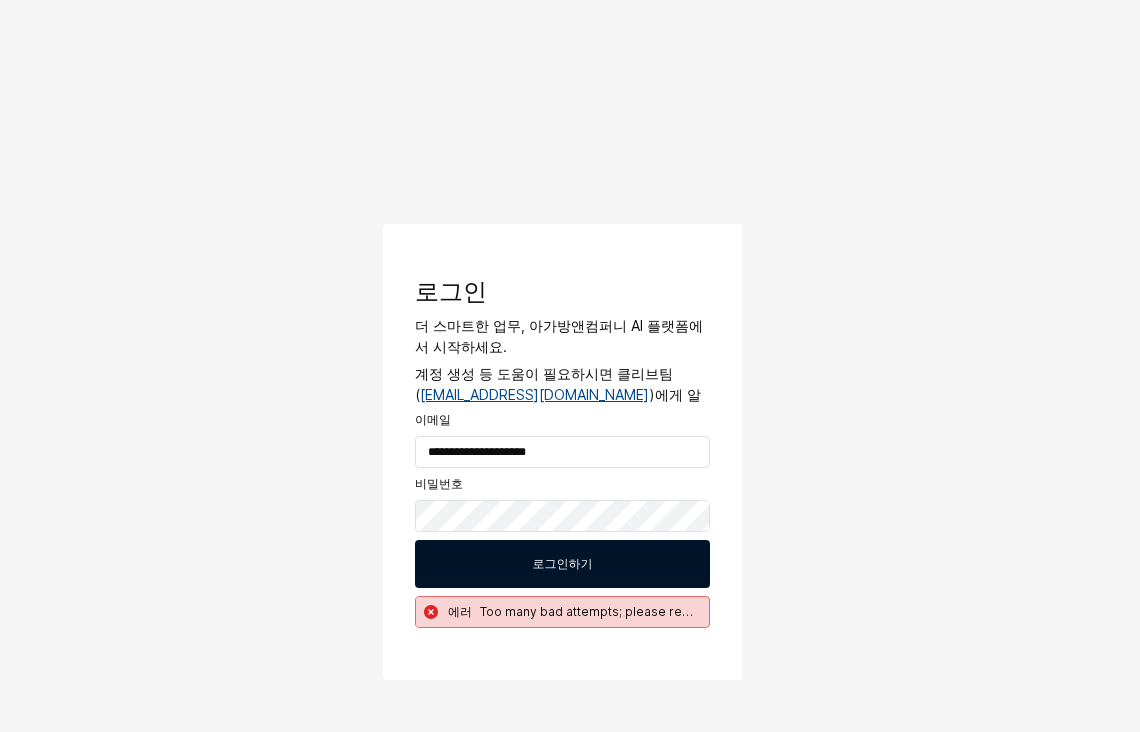 click on "로그인하기" at bounding box center (562, 564) 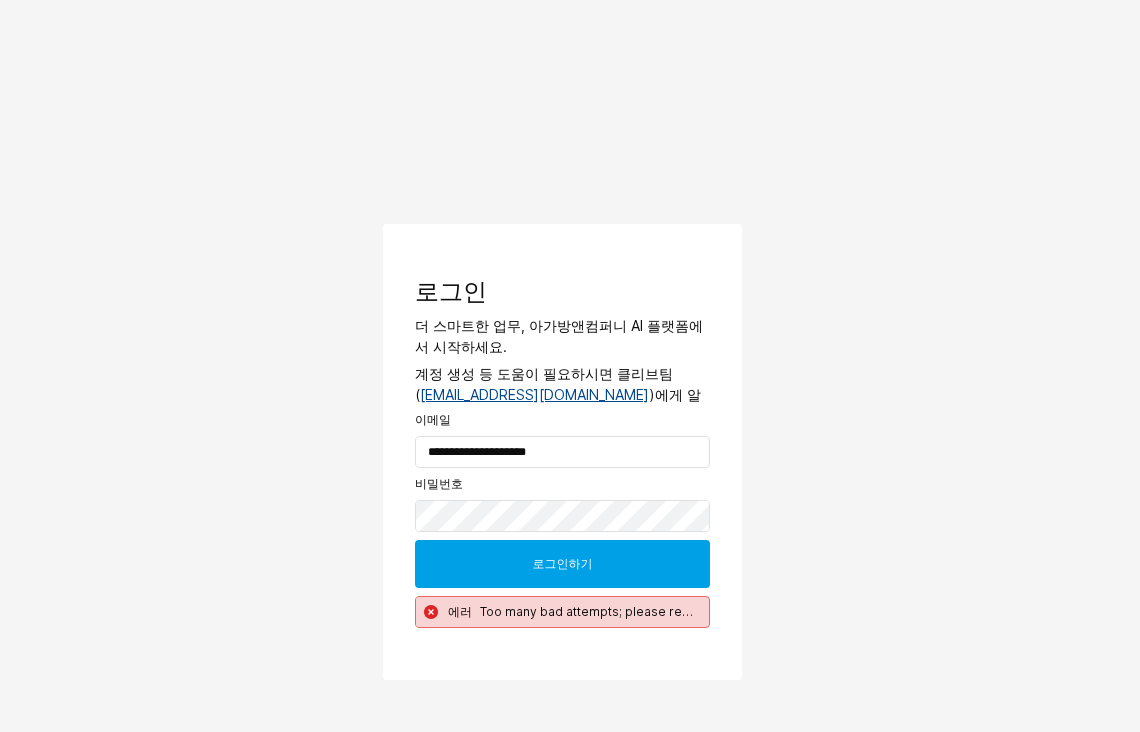 click on "로그인하기" at bounding box center [562, 564] 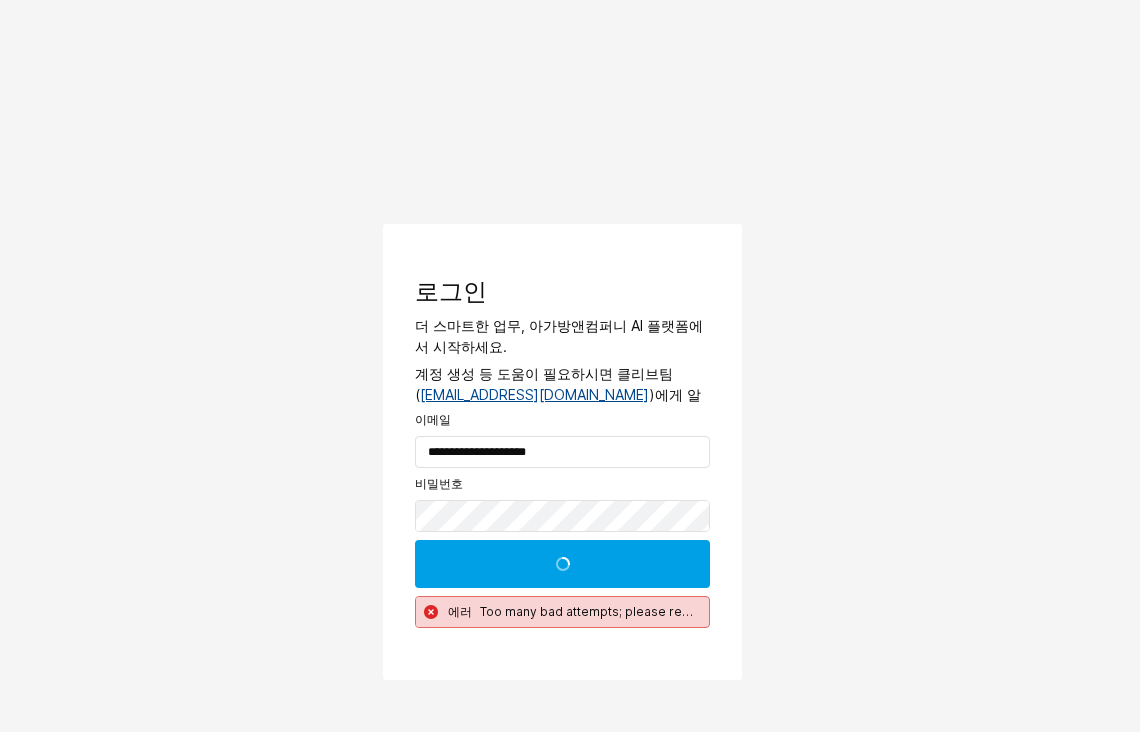 click at bounding box center [562, 564] 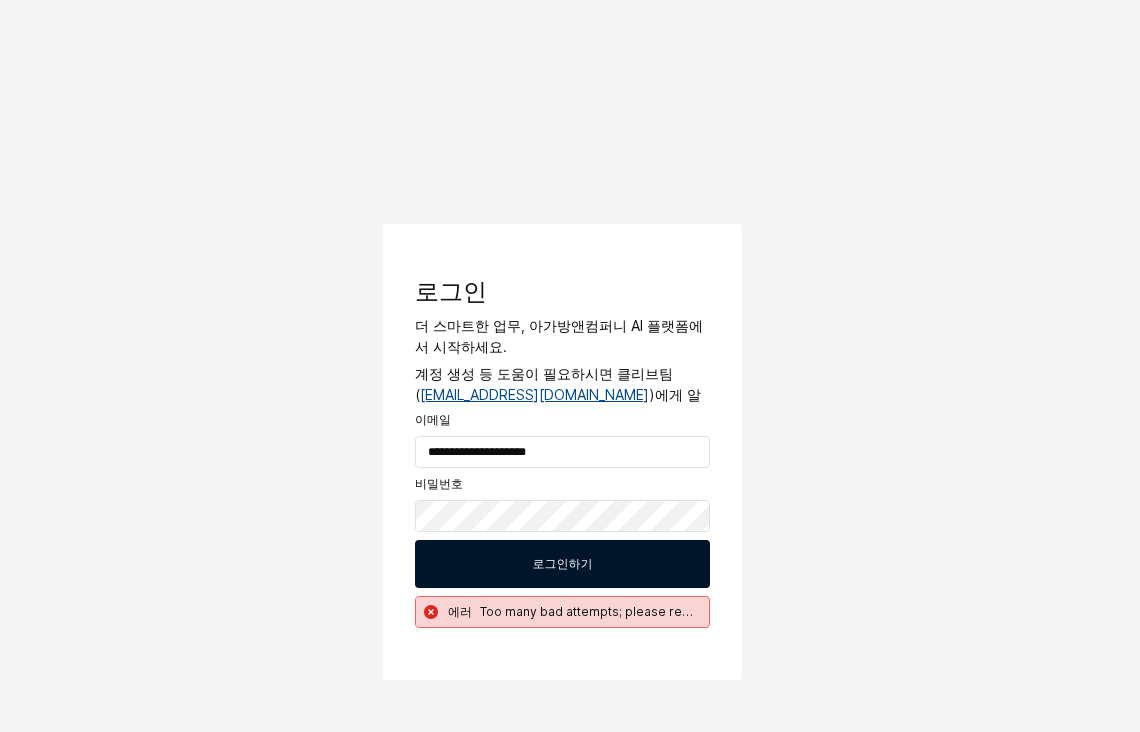 click on "로그인하기" at bounding box center (562, 564) 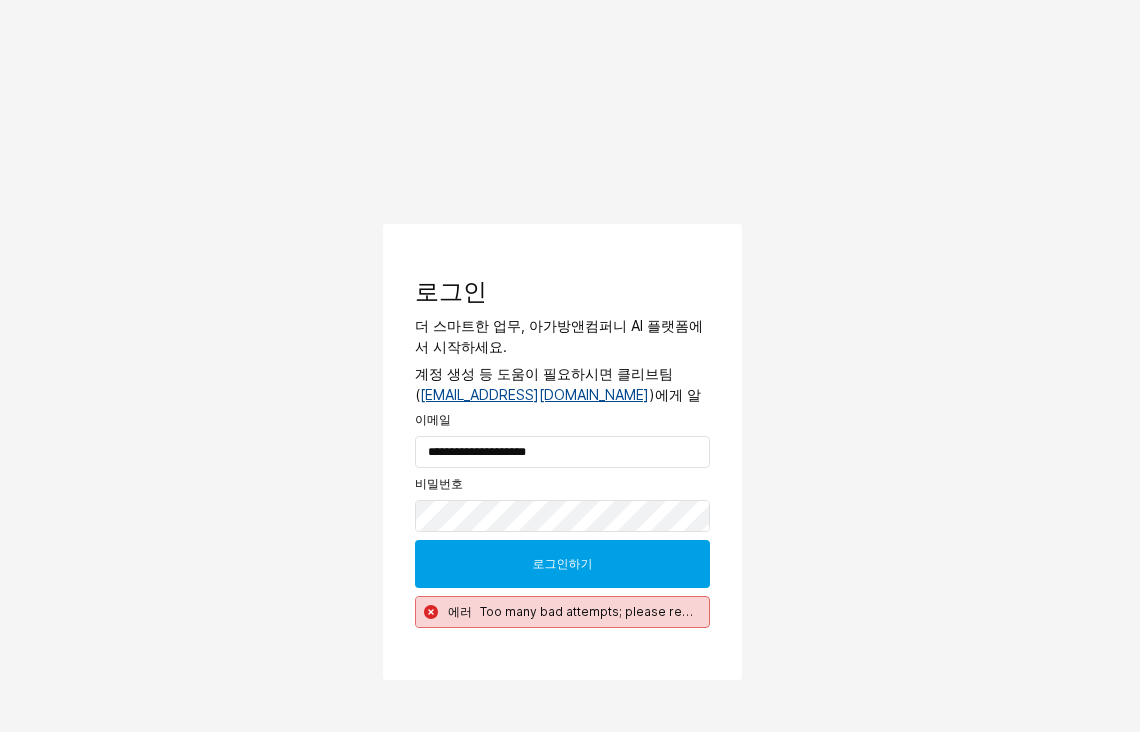 click on "로그인하기" at bounding box center (562, 564) 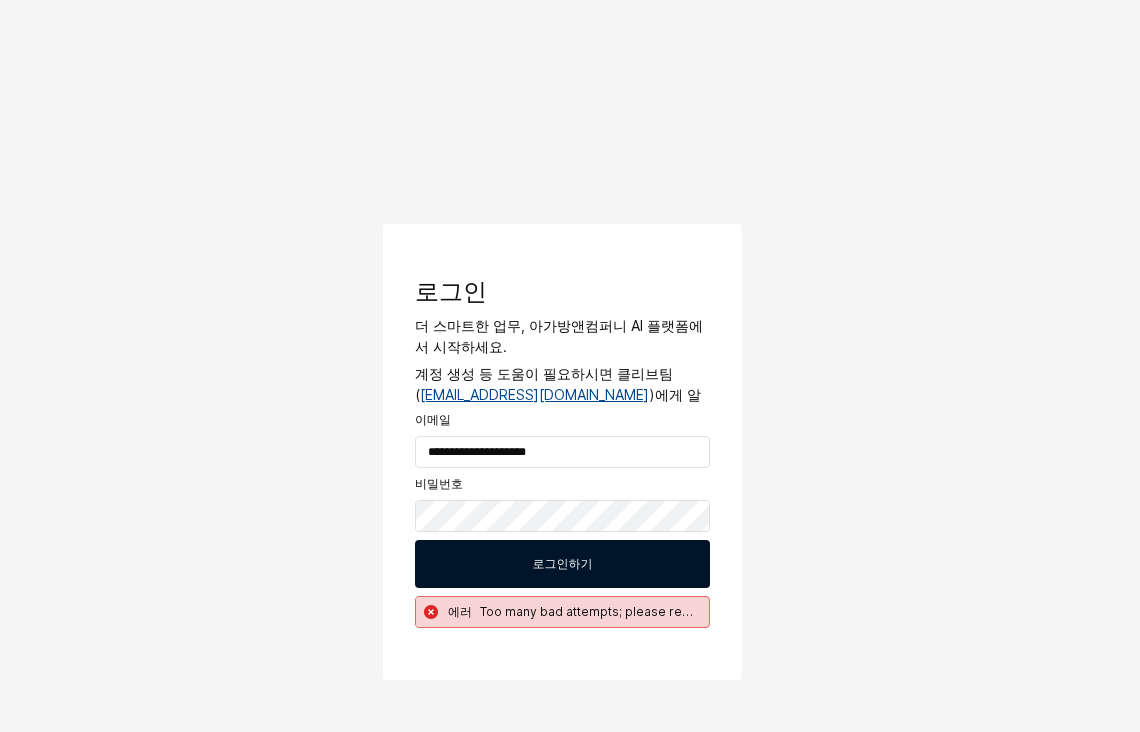 click on "로그인하기" at bounding box center (562, 564) 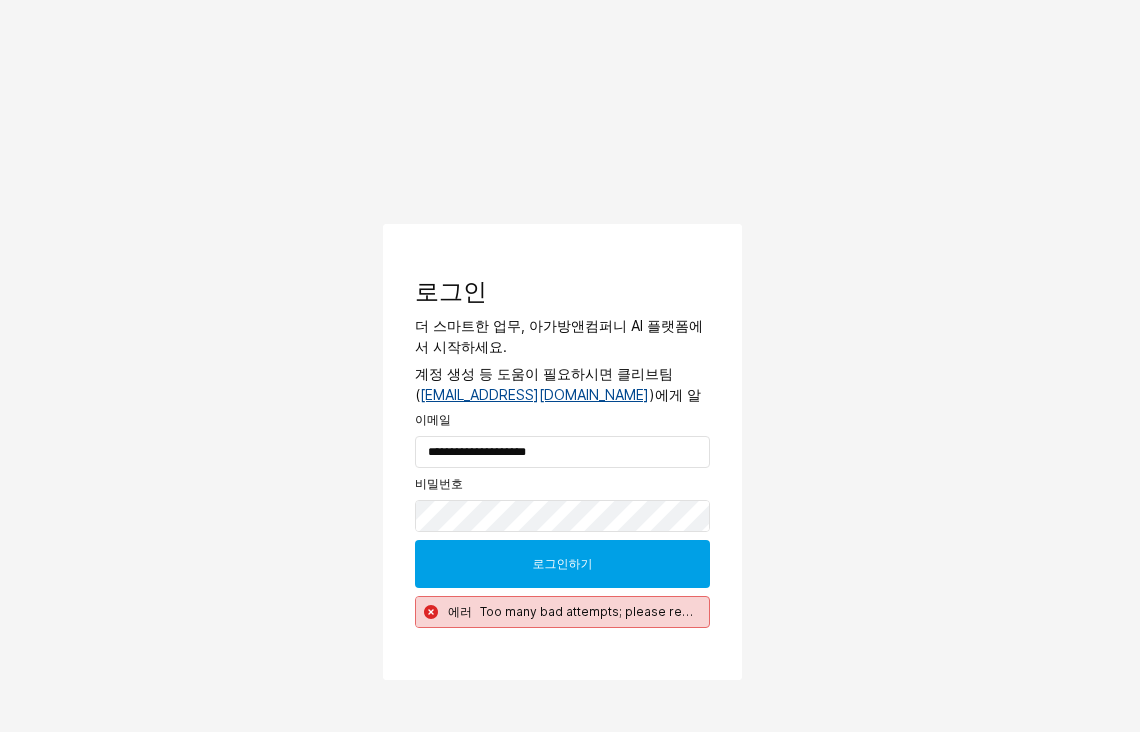 click on "로그인하기" at bounding box center (562, 564) 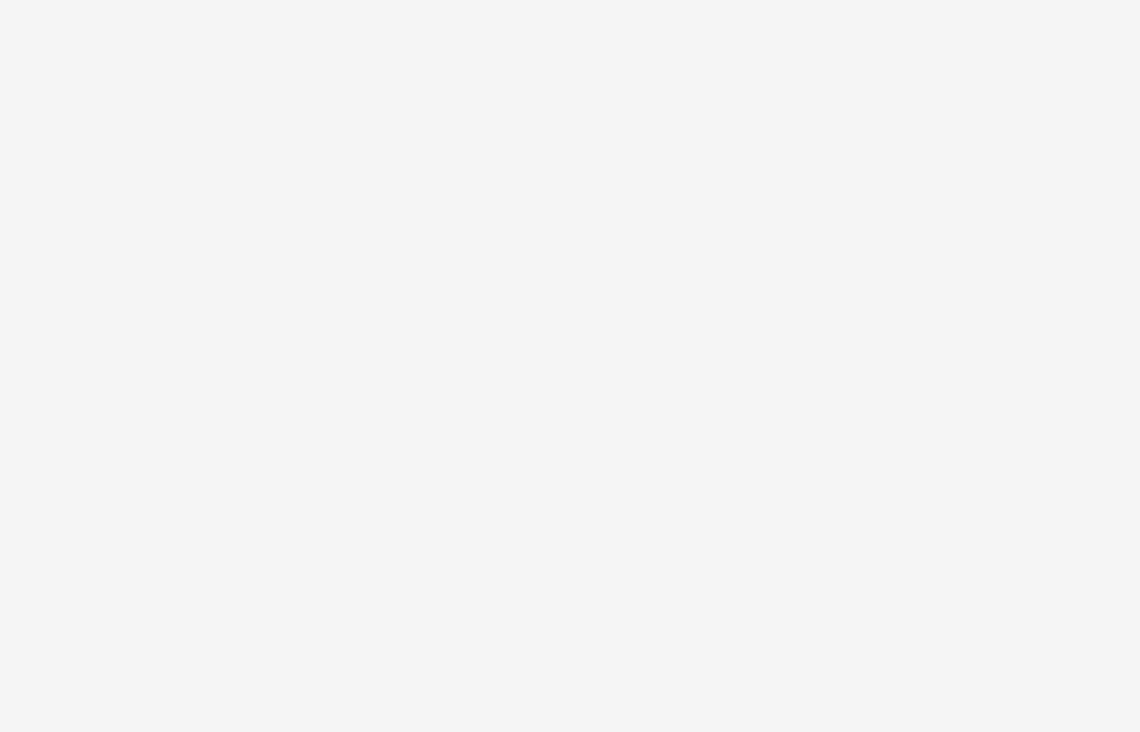 scroll, scrollTop: 0, scrollLeft: 0, axis: both 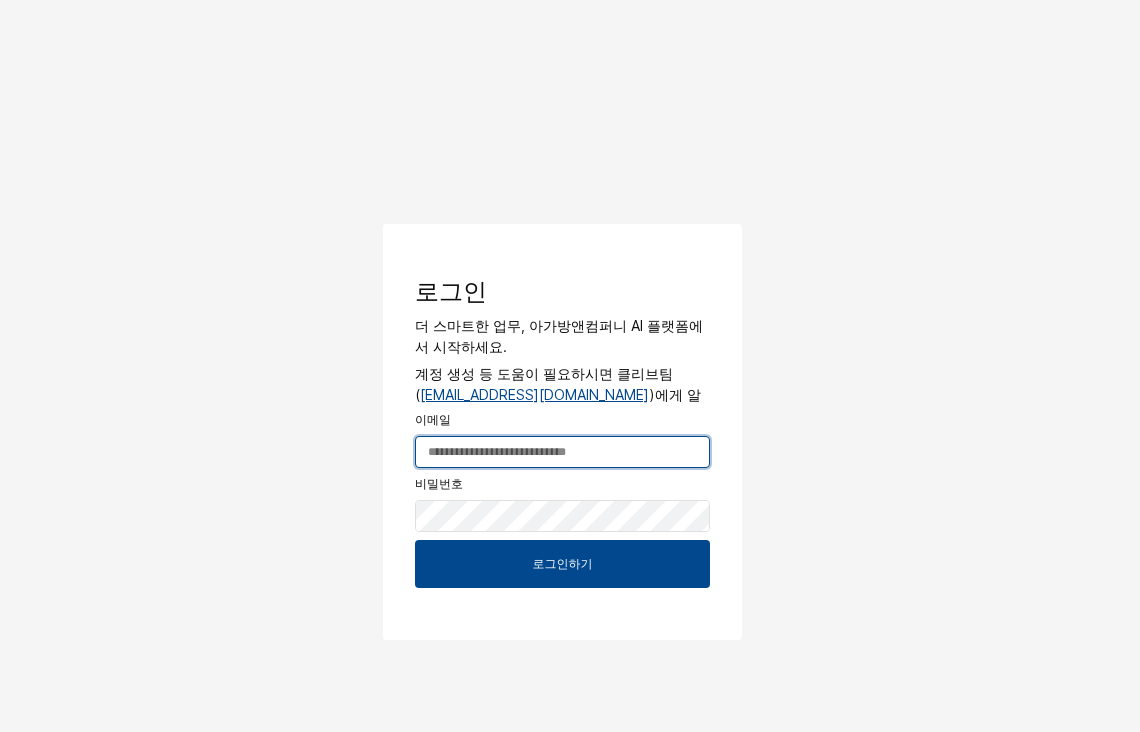 click at bounding box center [562, 452] 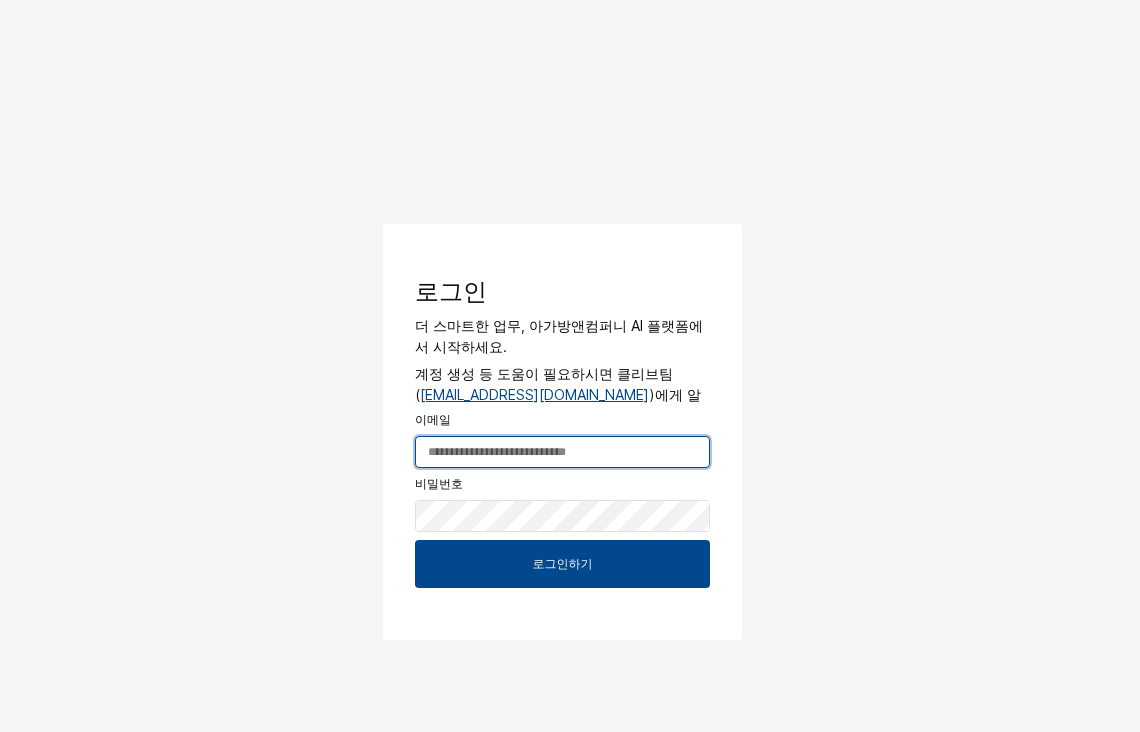 click at bounding box center [562, 452] 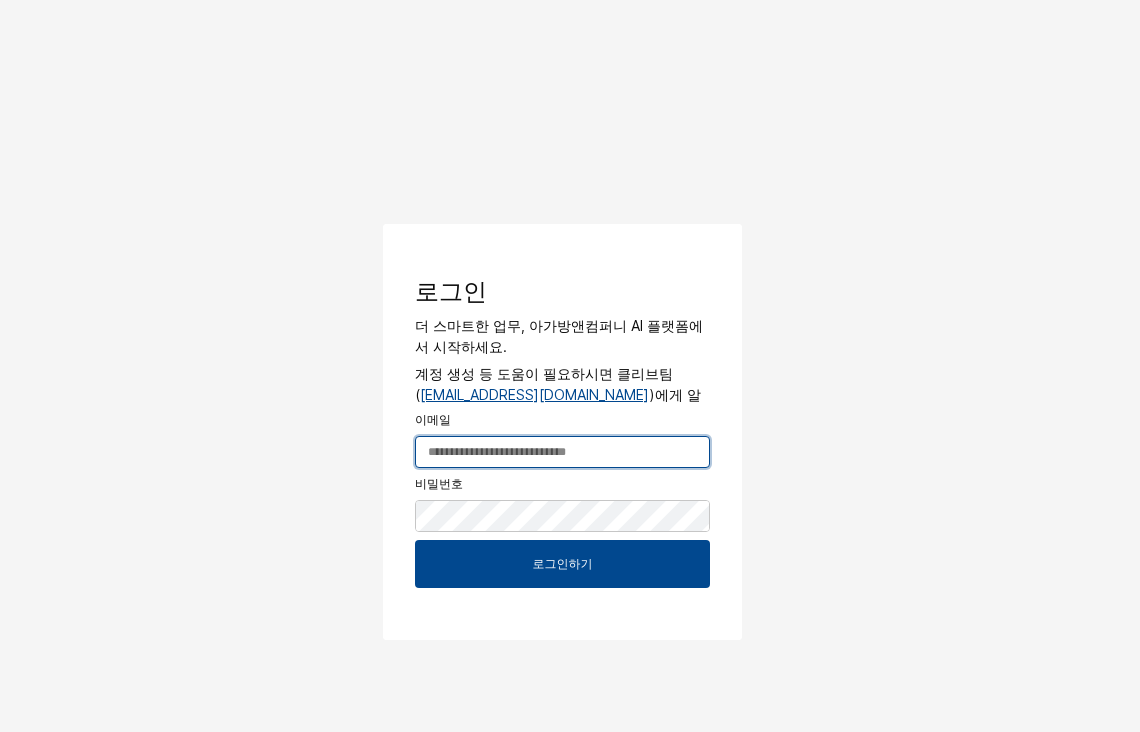 paste on "**********" 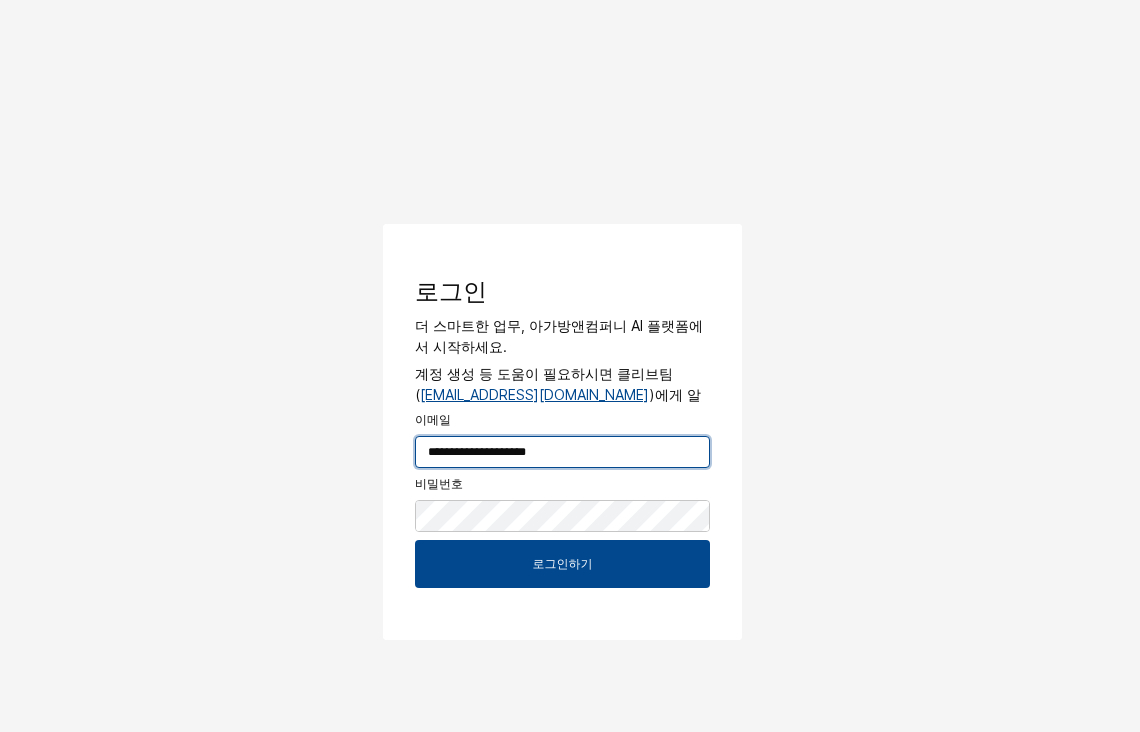 type on "**********" 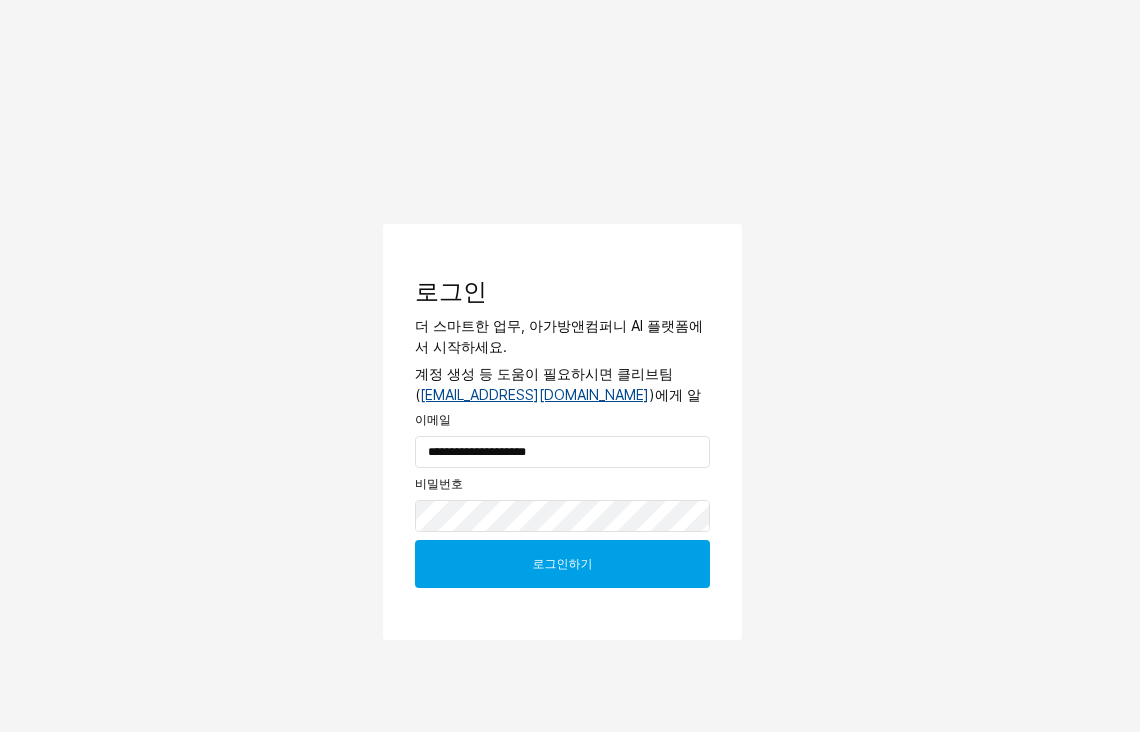 click on "로그인하기" at bounding box center [563, 564] 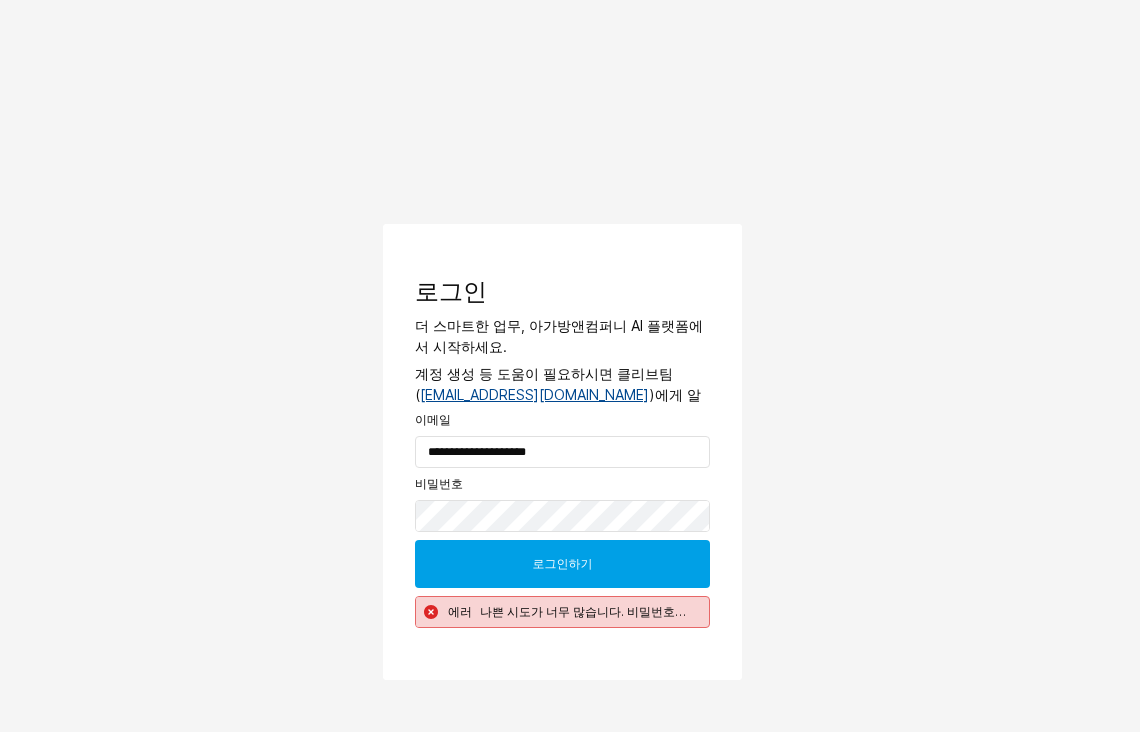 click on "로그인하기" at bounding box center (562, 564) 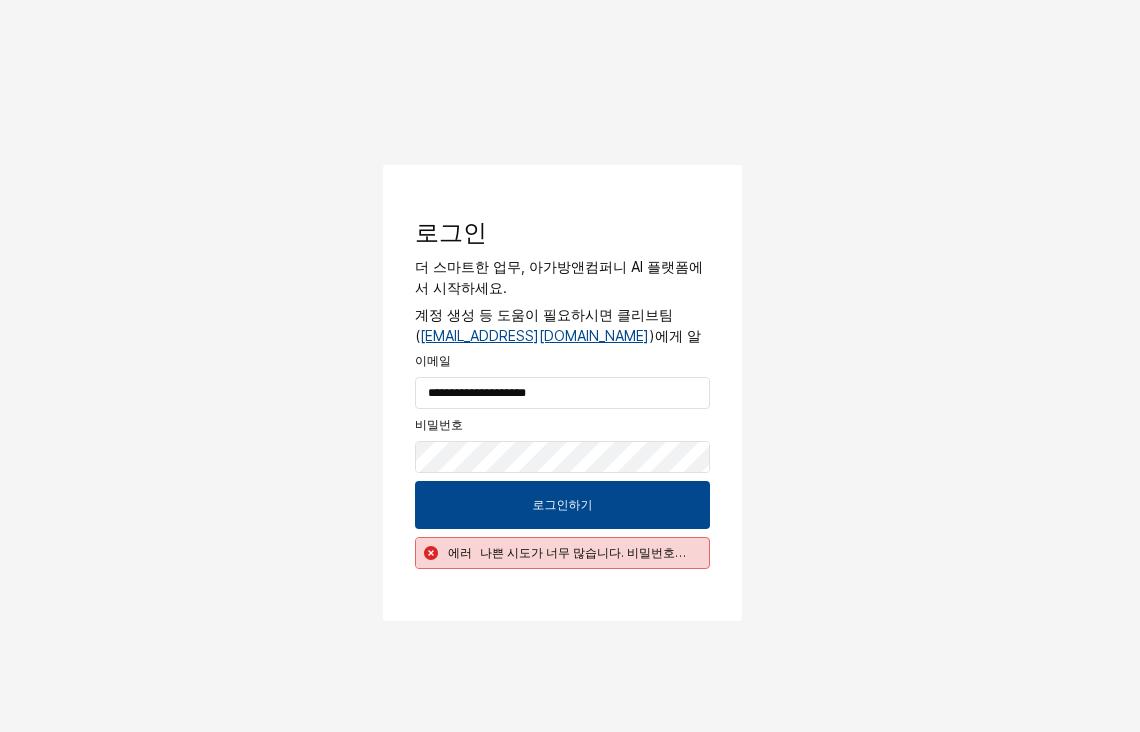 scroll, scrollTop: 28, scrollLeft: 0, axis: vertical 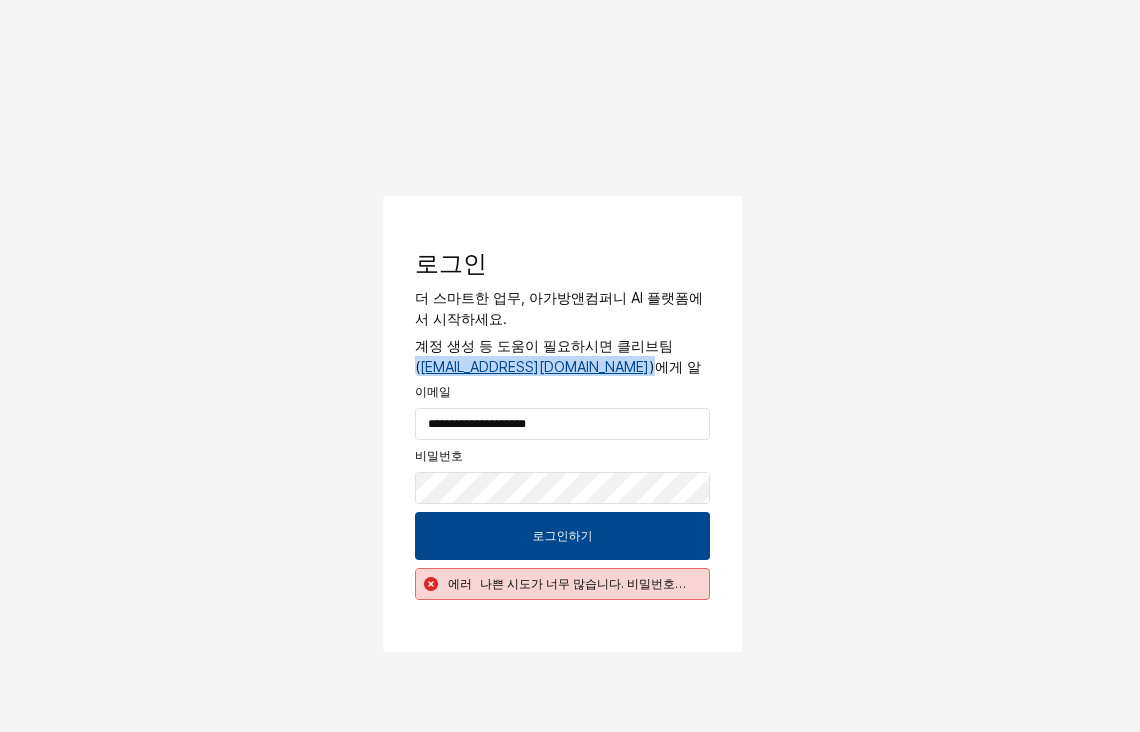 drag, startPoint x: 413, startPoint y: 366, endPoint x: 550, endPoint y: 366, distance: 137 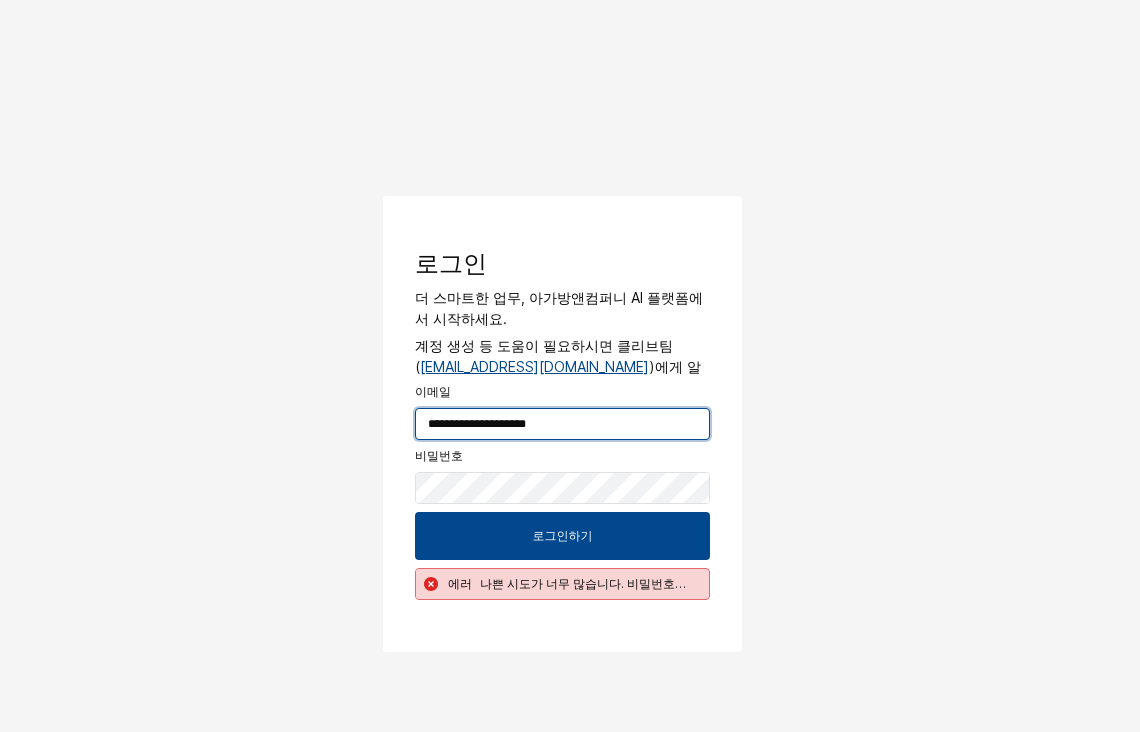 drag, startPoint x: 608, startPoint y: 430, endPoint x: 146, endPoint y: 435, distance: 462.02707 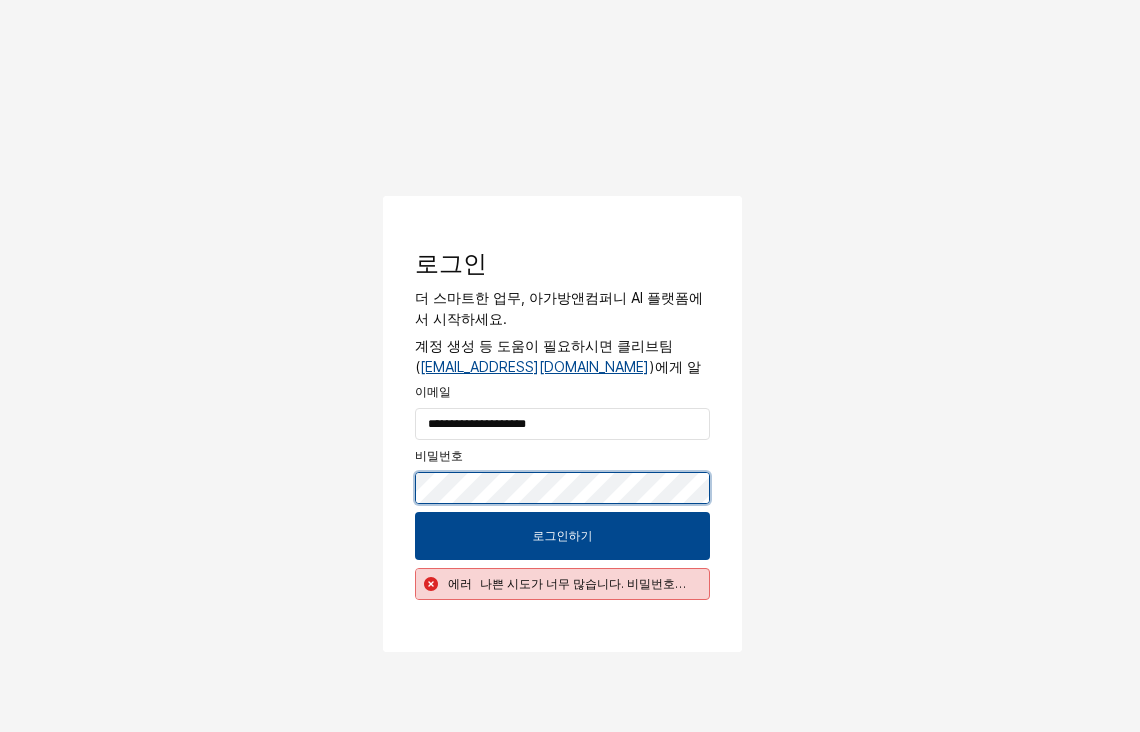 click on "**********" at bounding box center [570, 372] 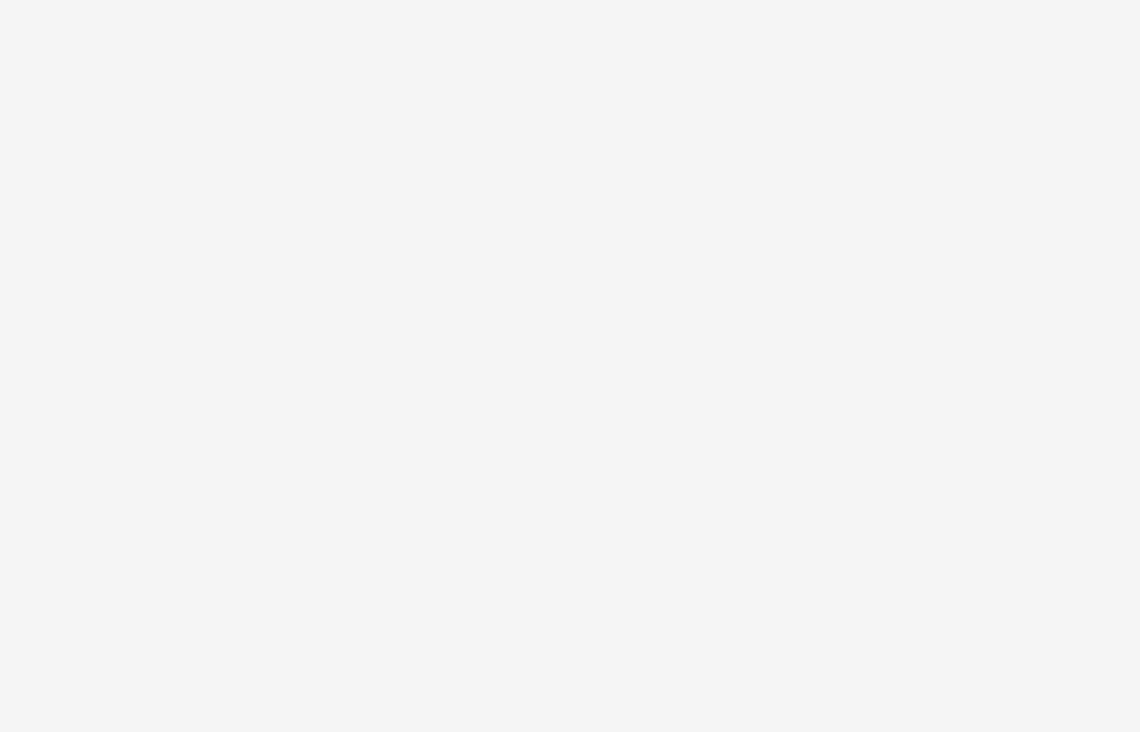 scroll, scrollTop: 0, scrollLeft: 0, axis: both 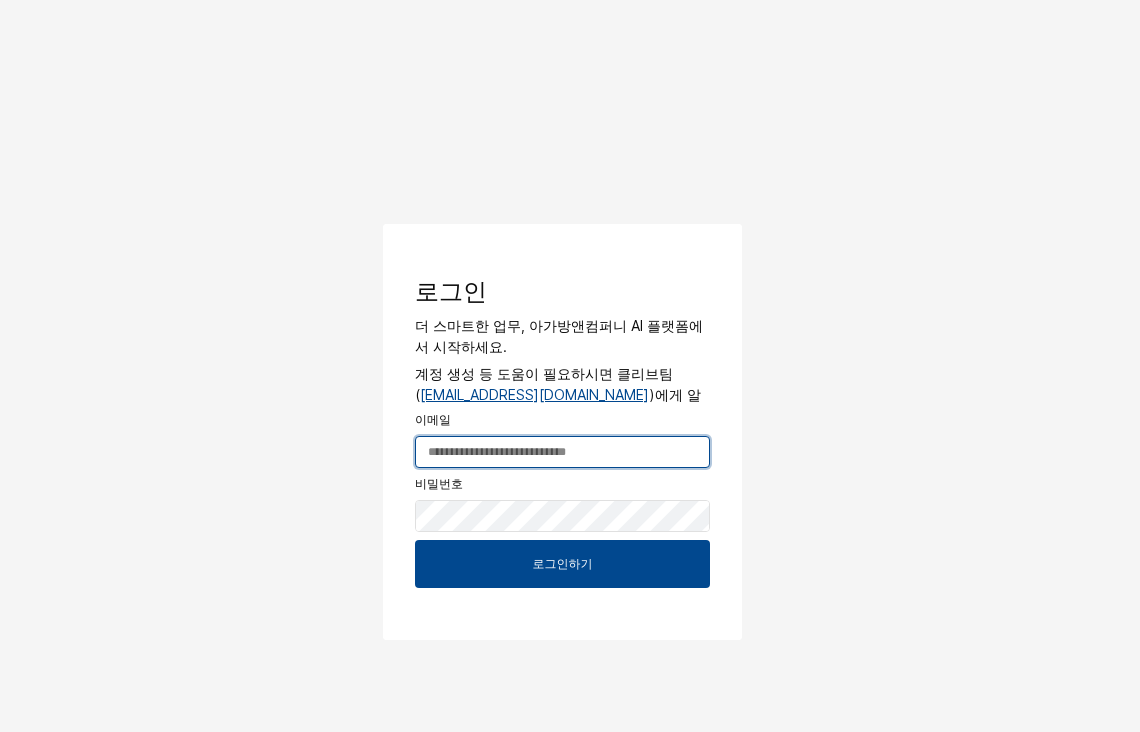 click at bounding box center [562, 452] 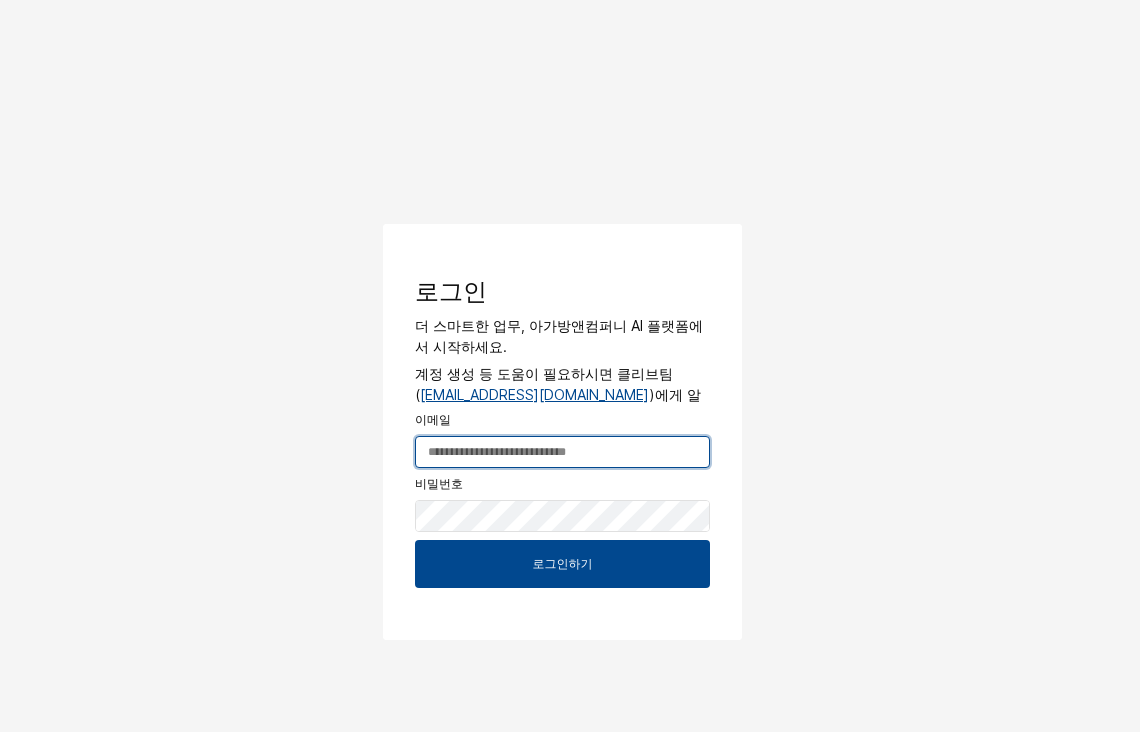 click at bounding box center (562, 452) 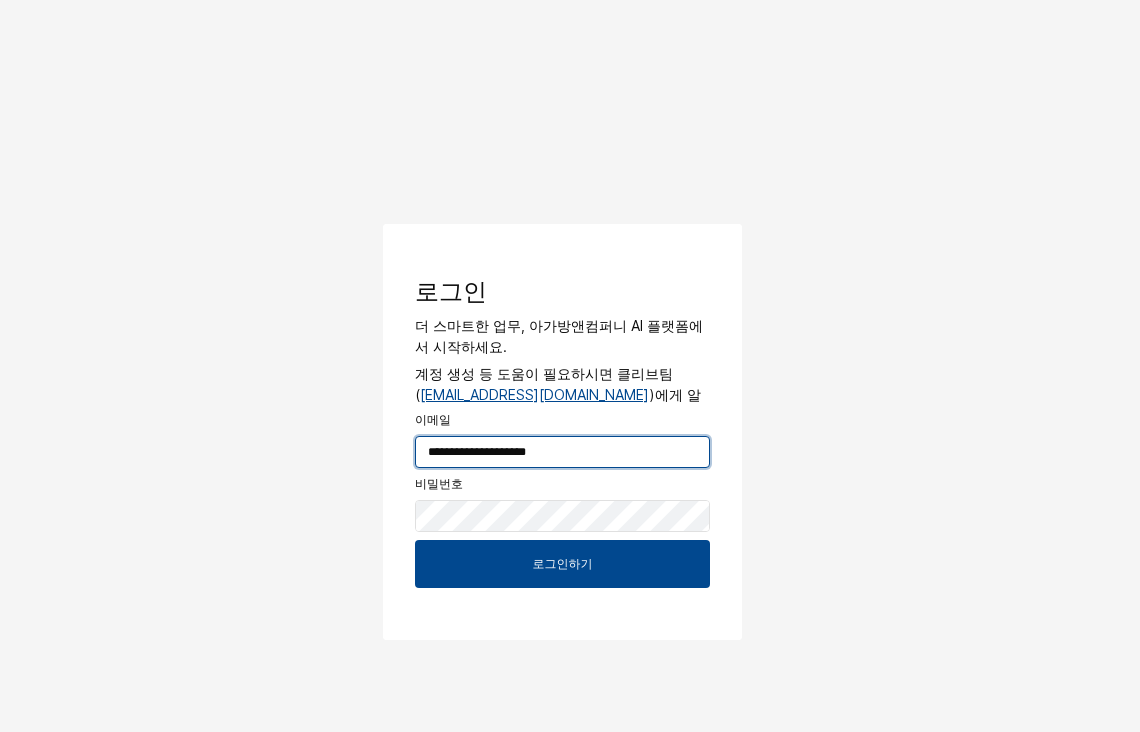 type on "**********" 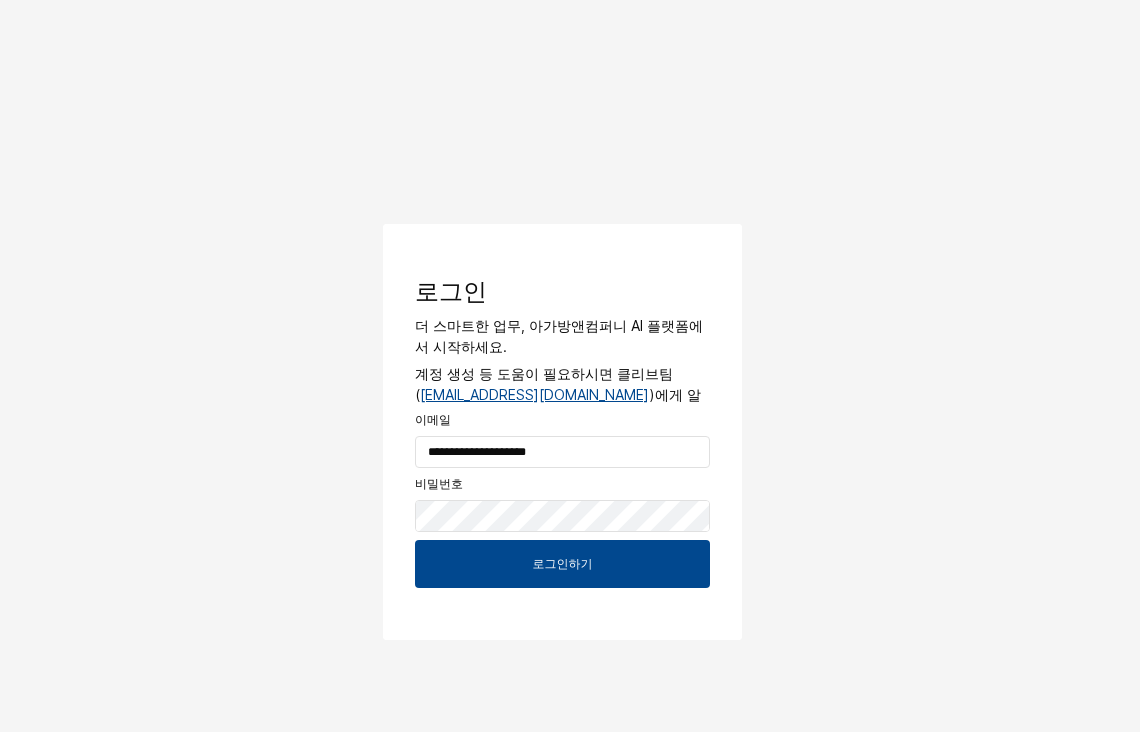 click at bounding box center [562, 516] 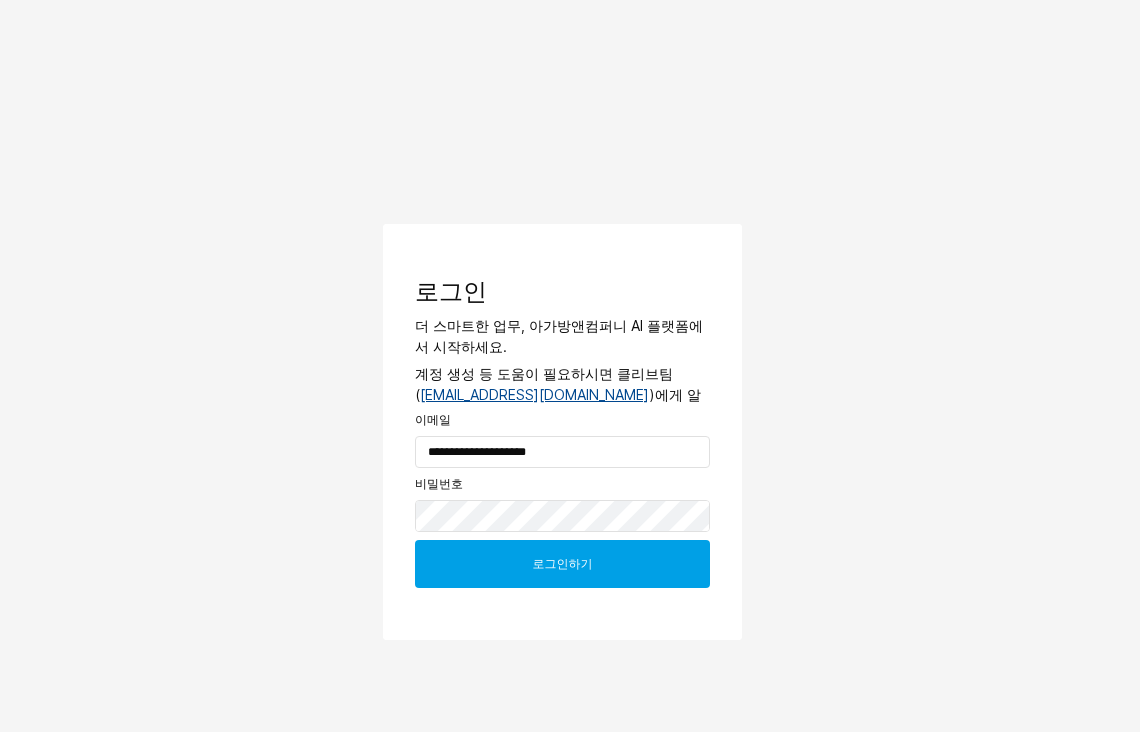 click on "로그인하기" at bounding box center [562, 564] 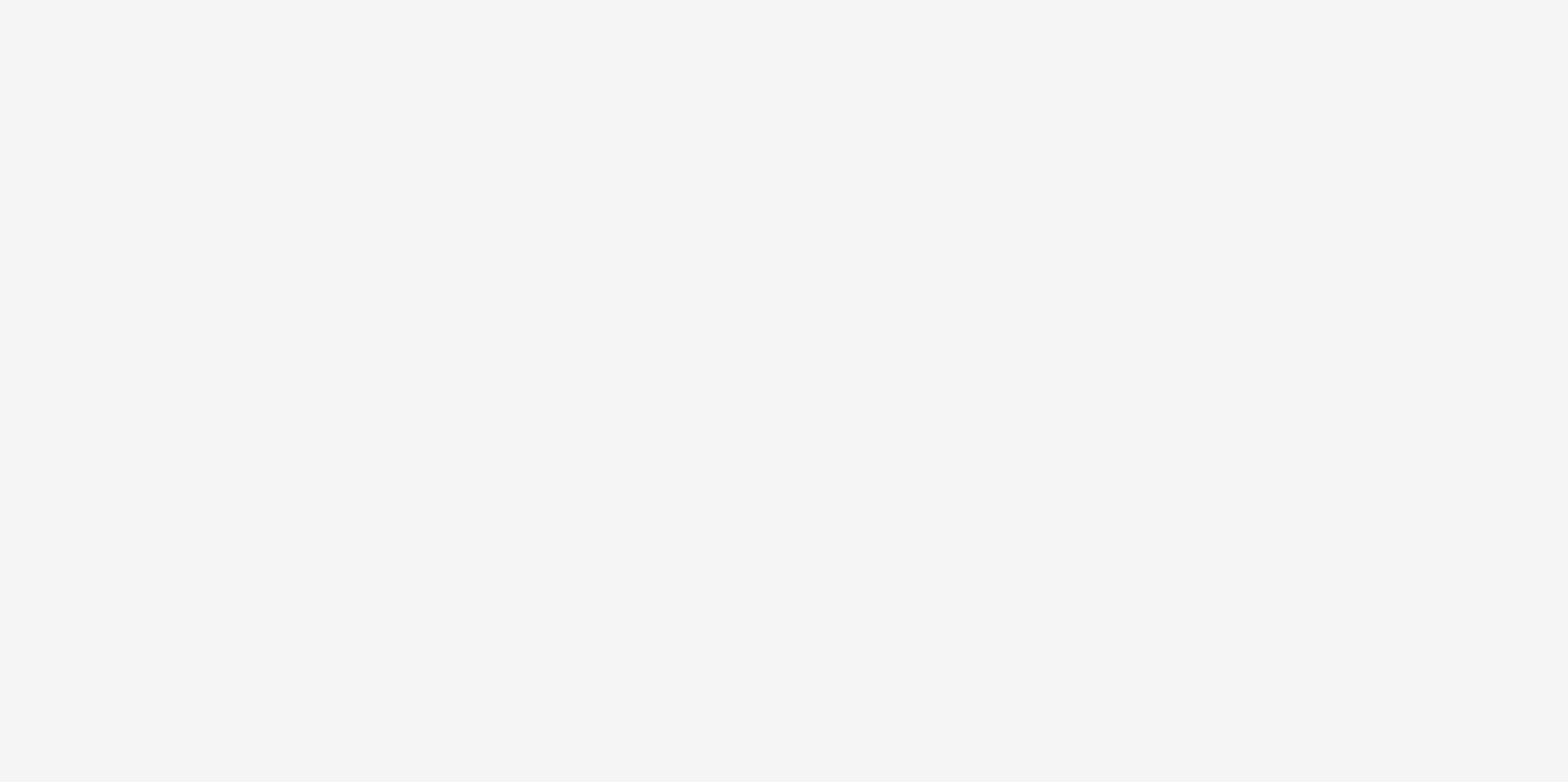 scroll, scrollTop: 0, scrollLeft: 0, axis: both 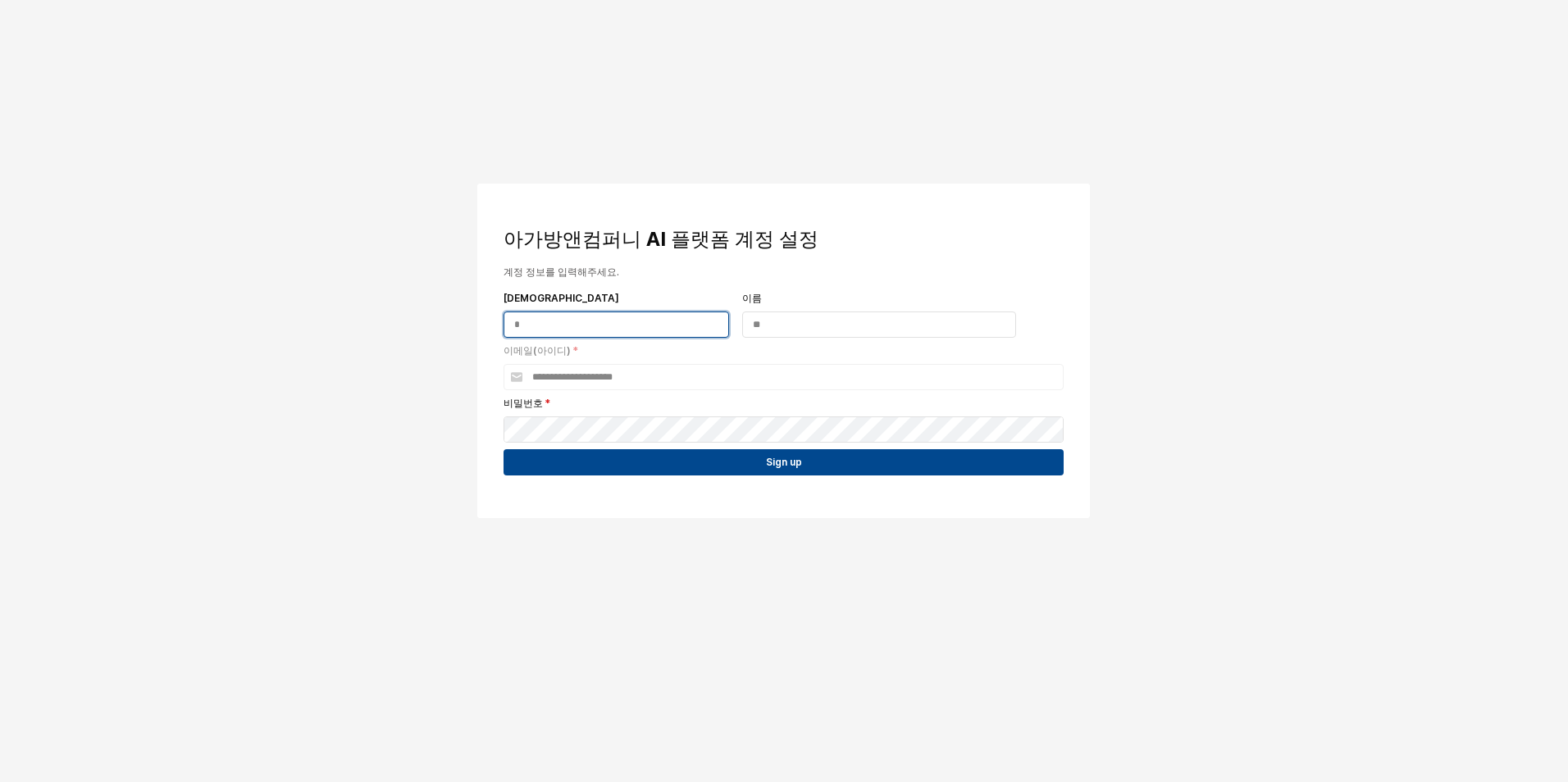 click on "[DEMOGRAPHIC_DATA]" at bounding box center (616, 325) 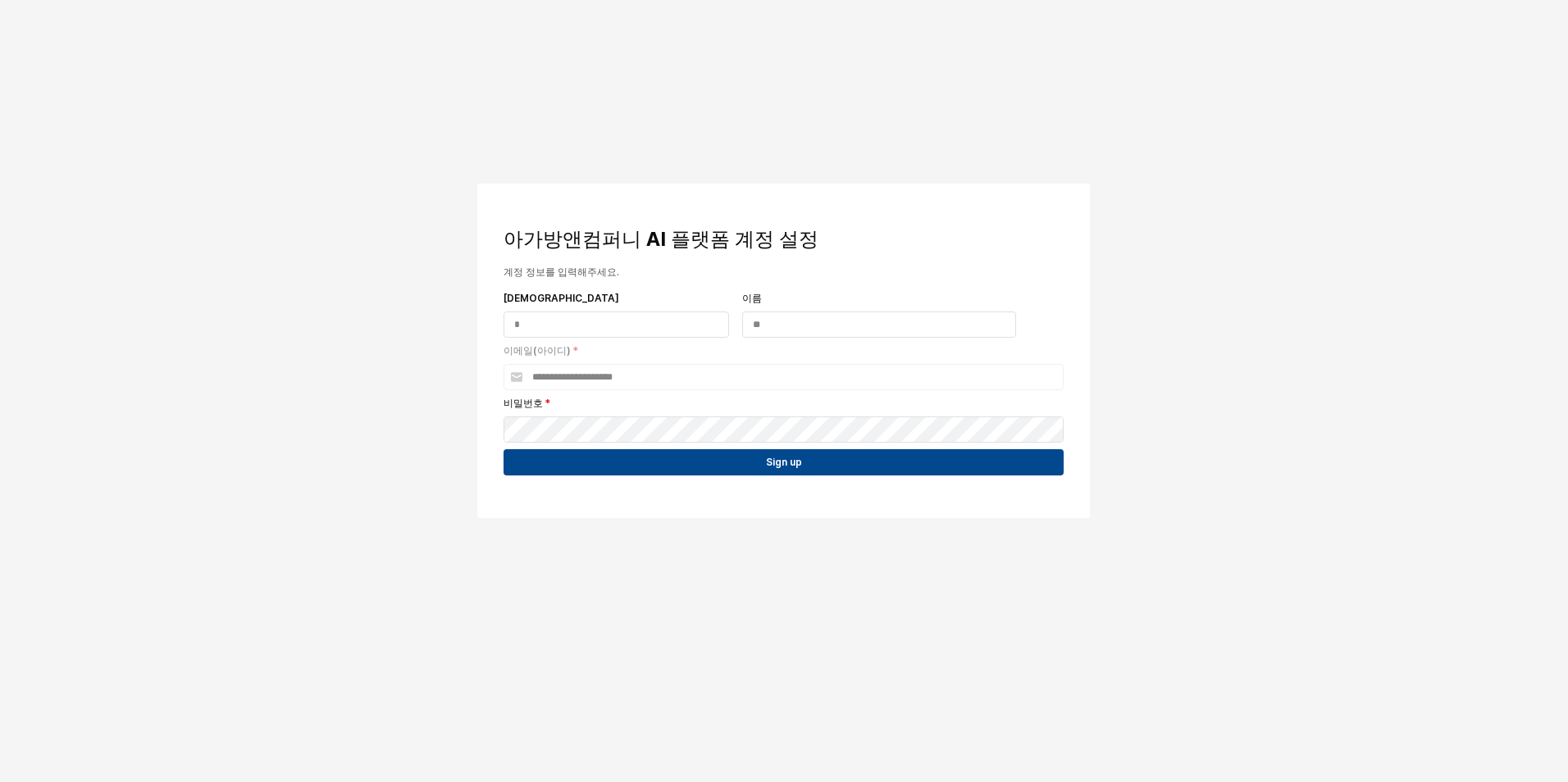 click on "**********" at bounding box center [783, 351] 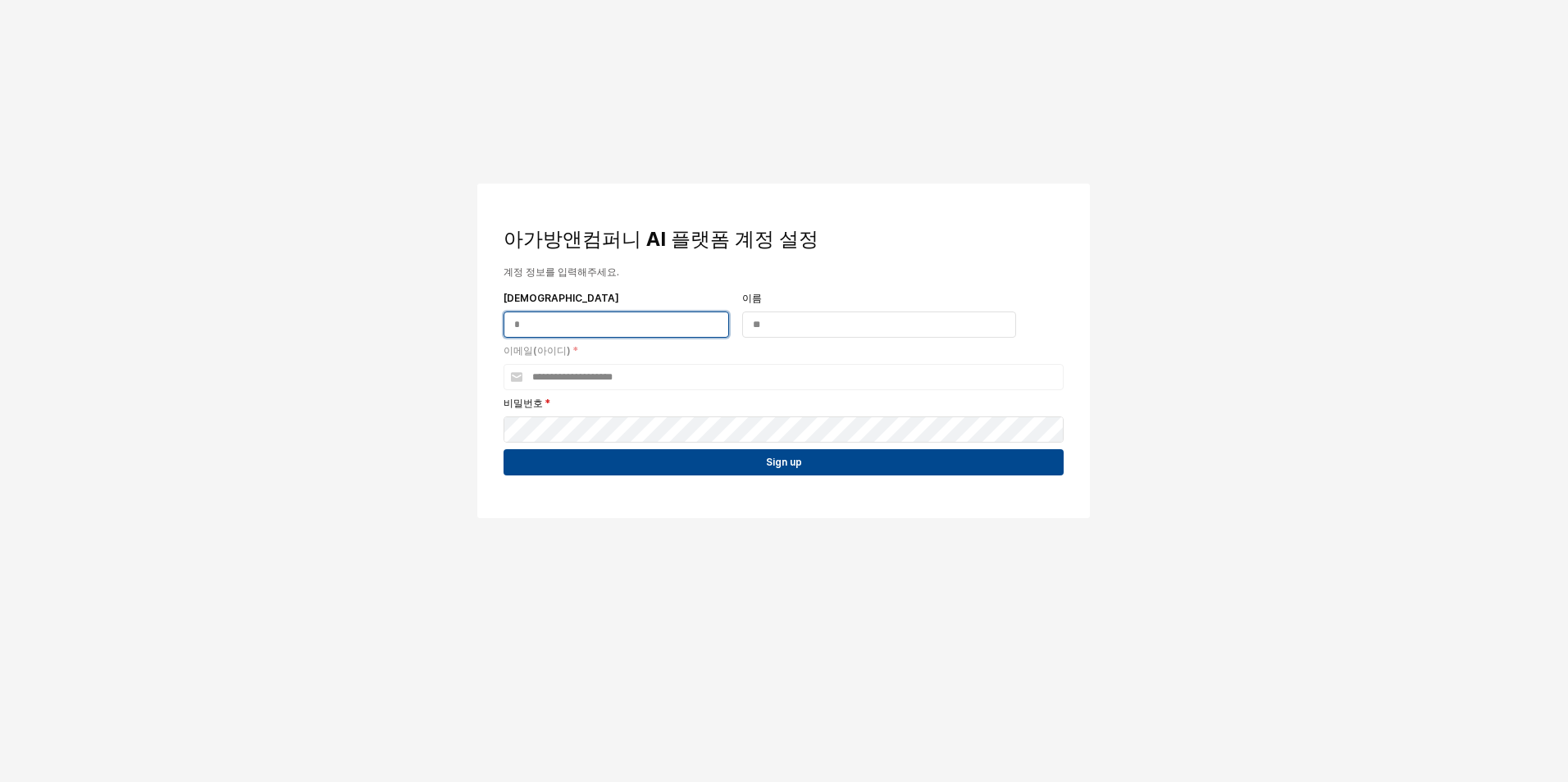 click on "[DEMOGRAPHIC_DATA]" at bounding box center (616, 325) 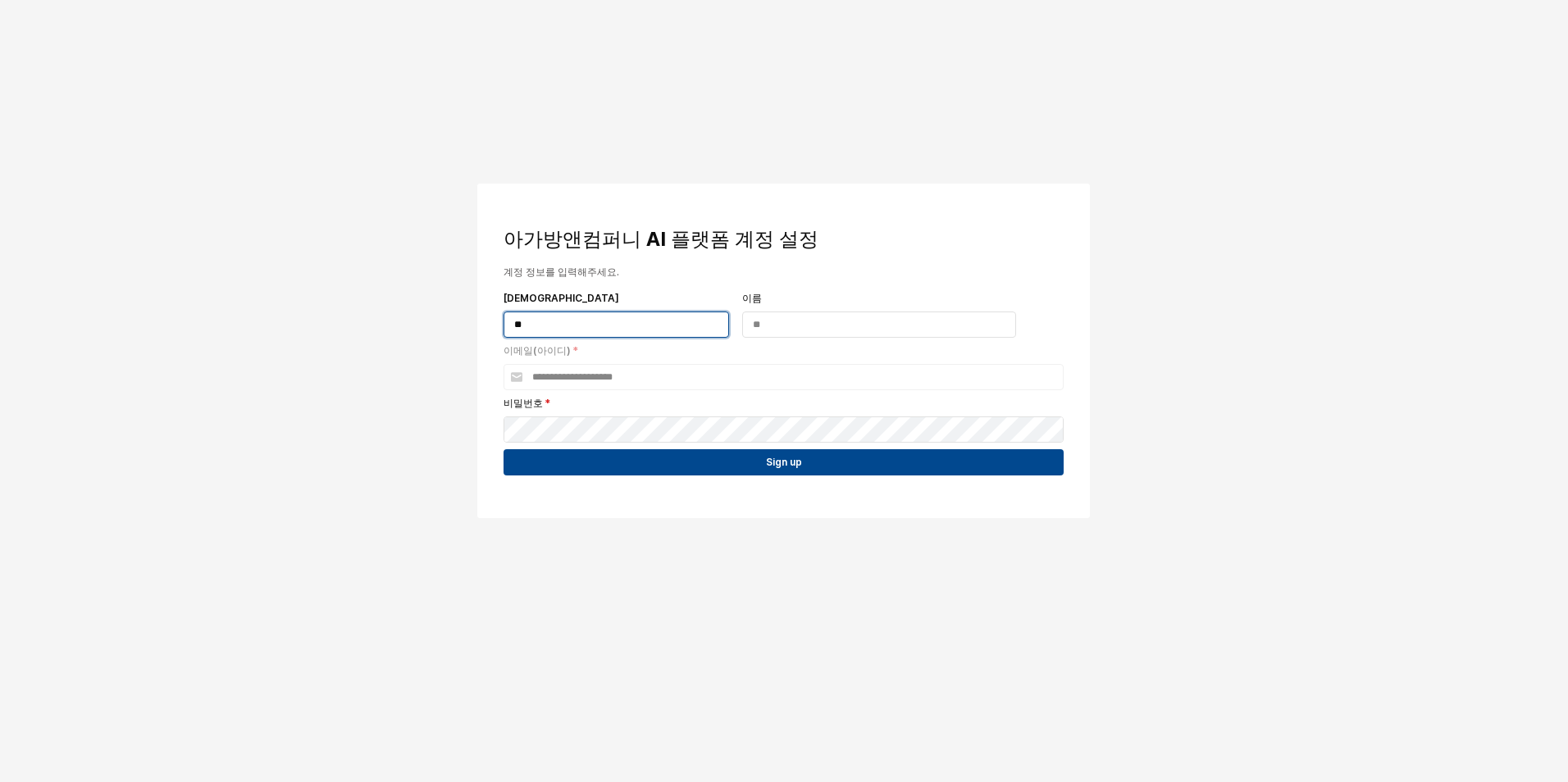 type on "*" 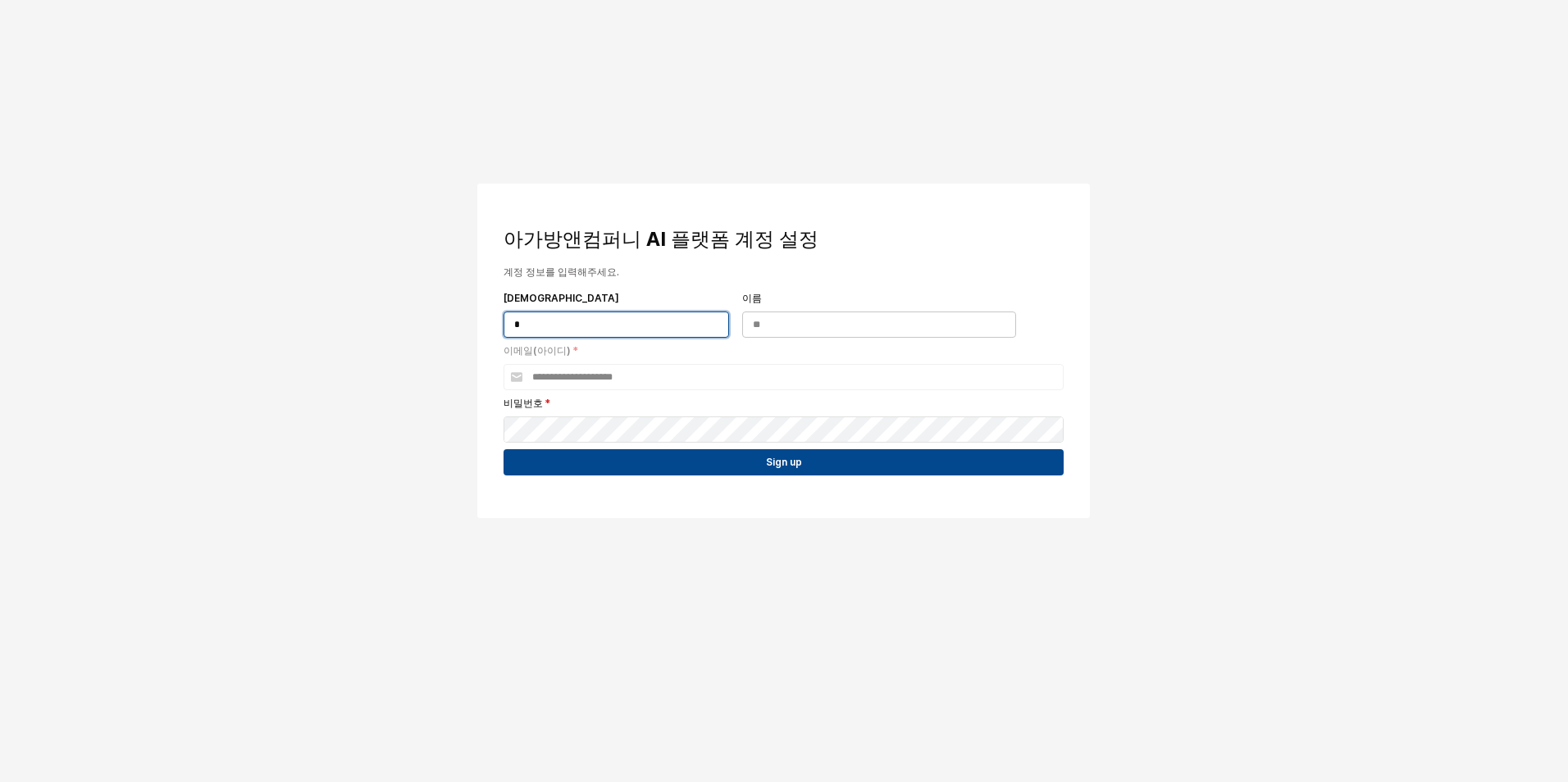 type on "*" 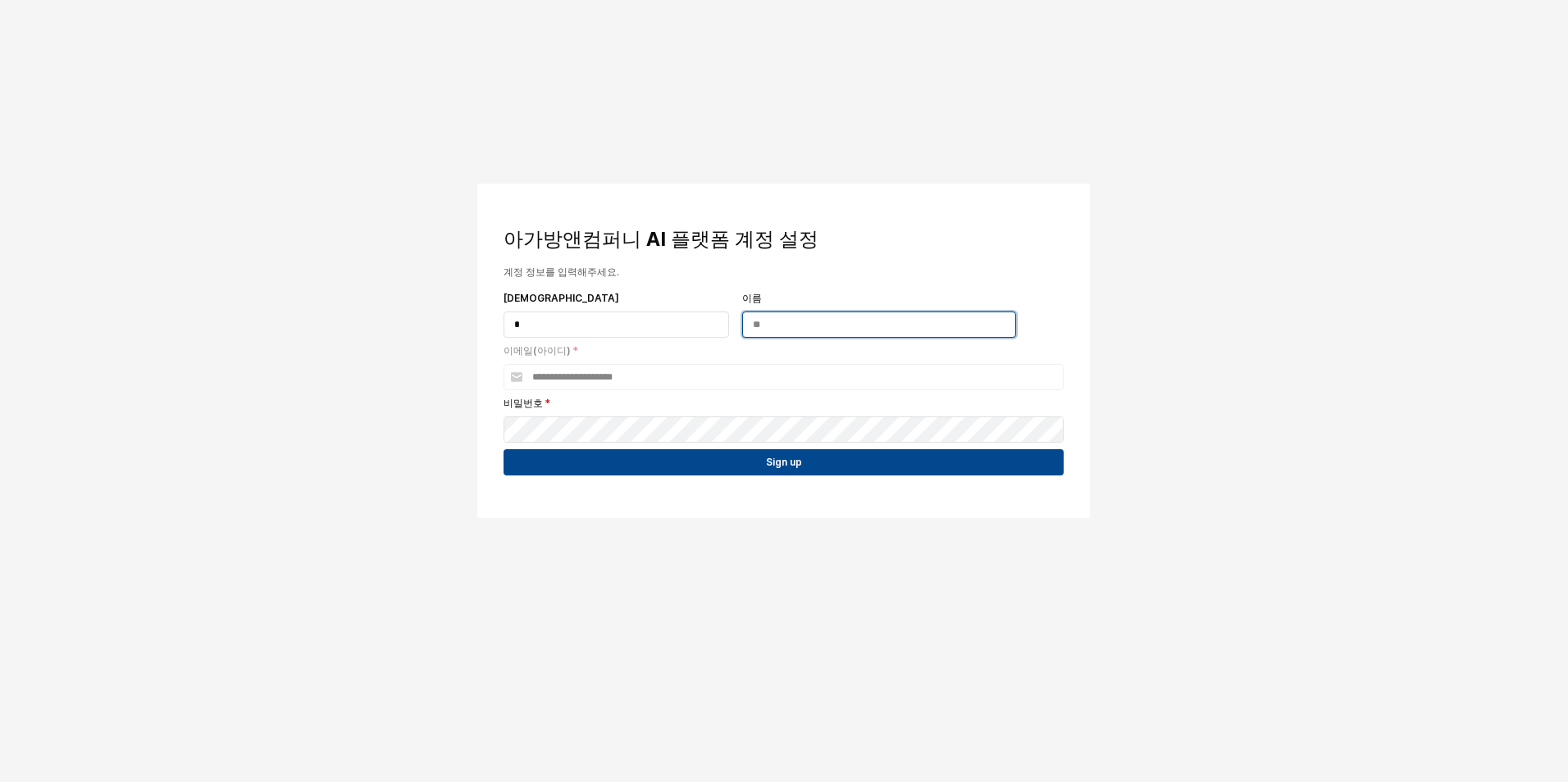 click on "이름" at bounding box center [879, 325] 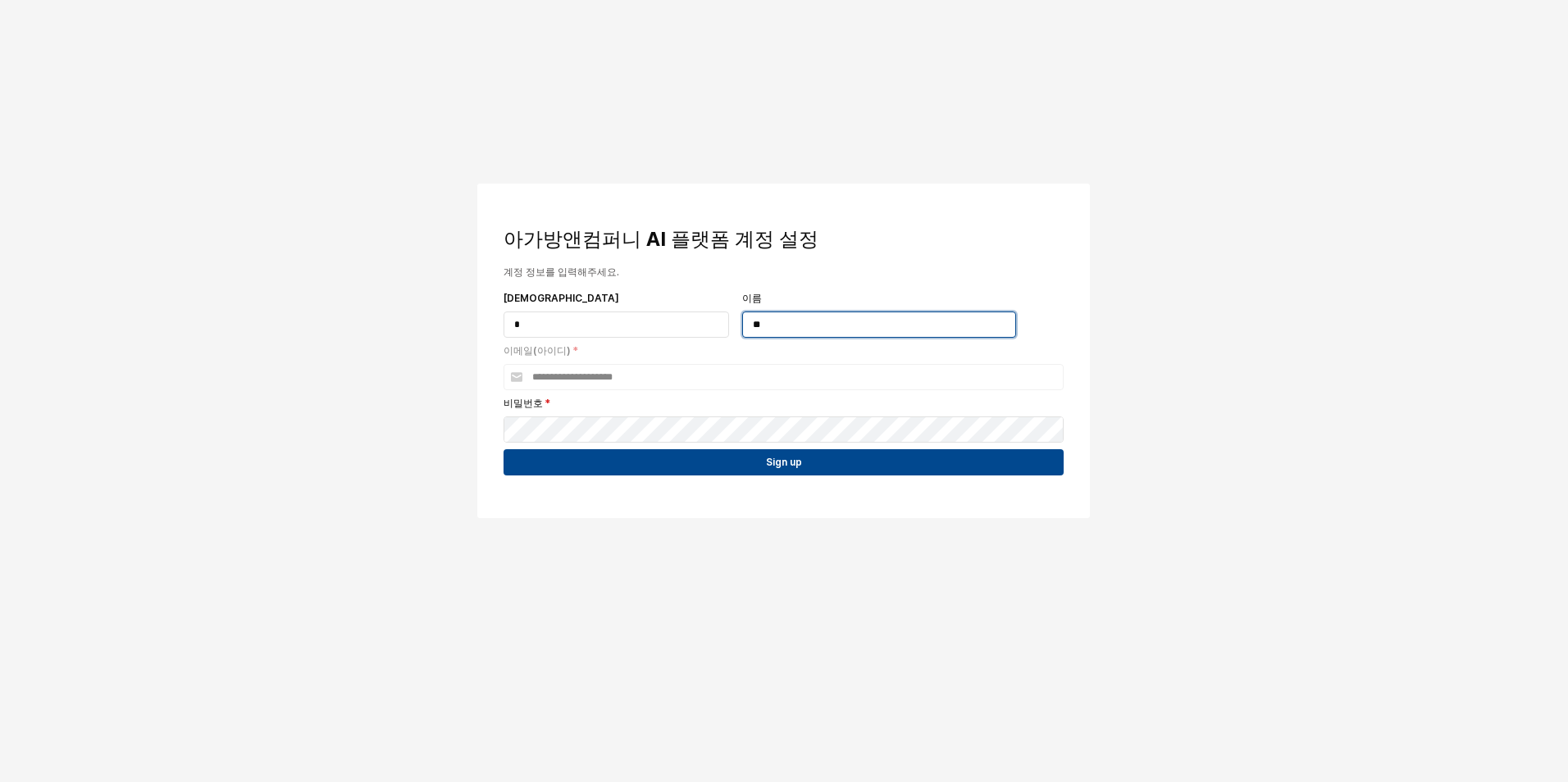 type on "**" 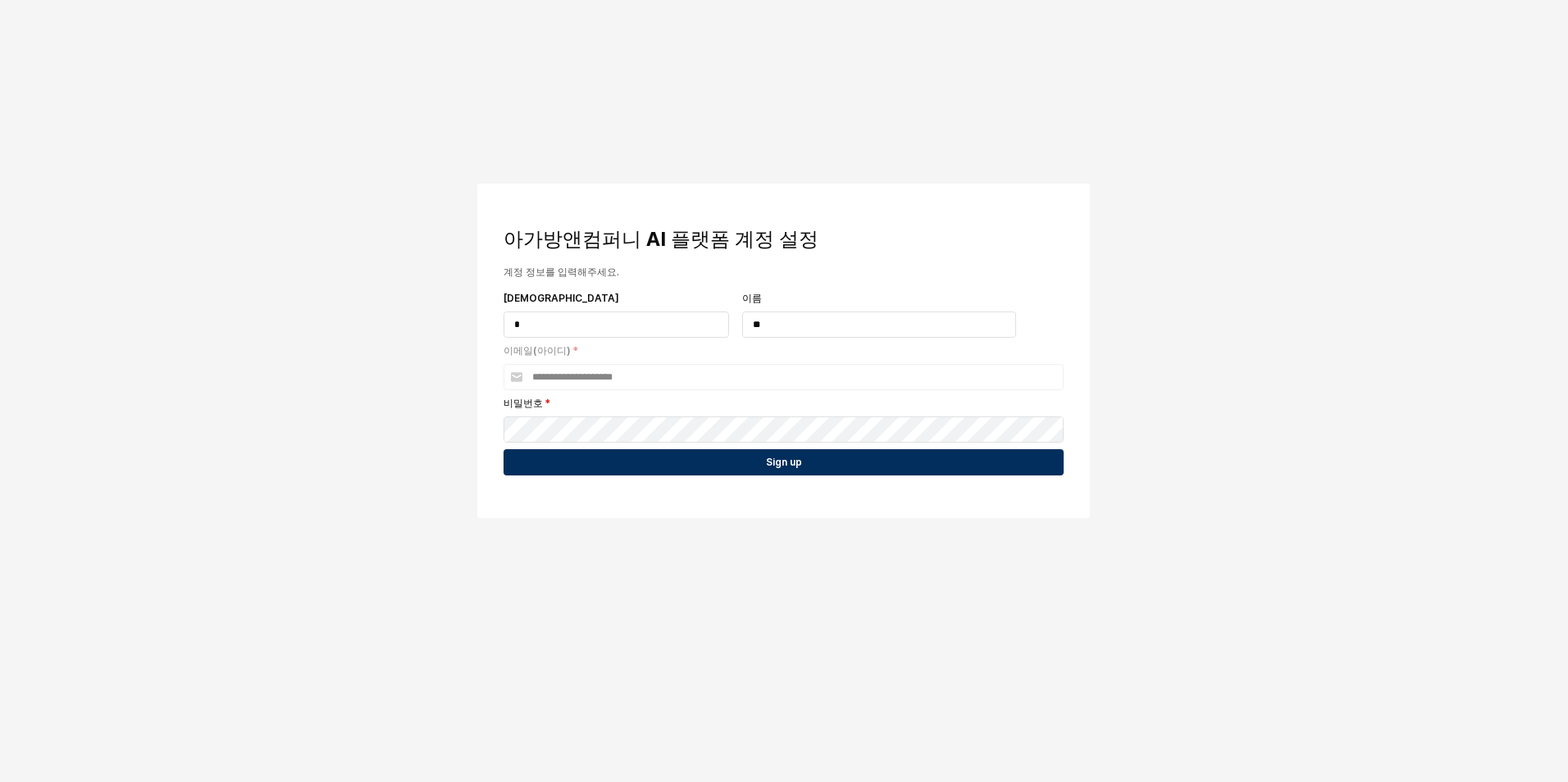 click on "Sign up" at bounding box center (783, 462) 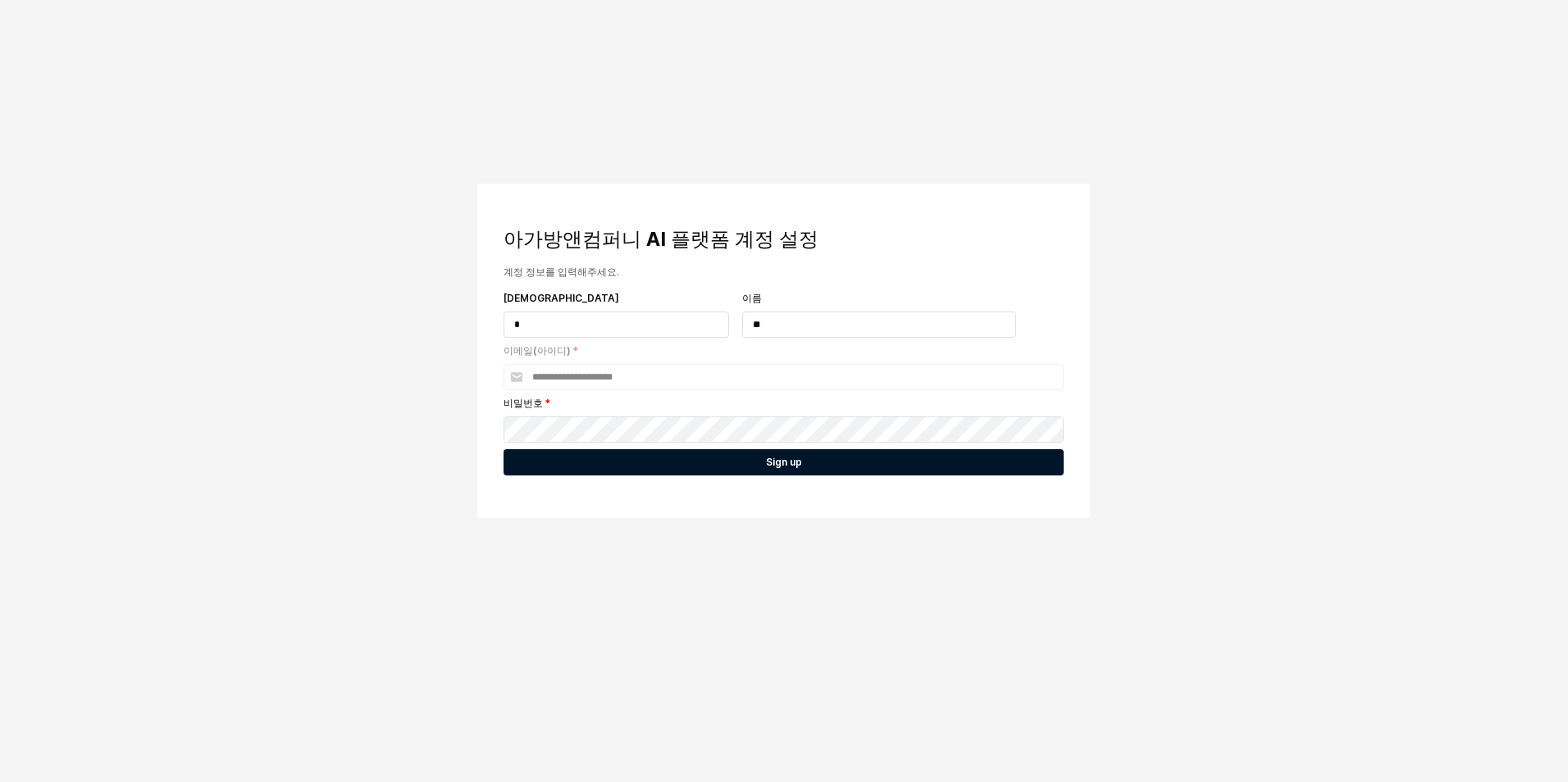 click on "Sign up" at bounding box center (784, 462) 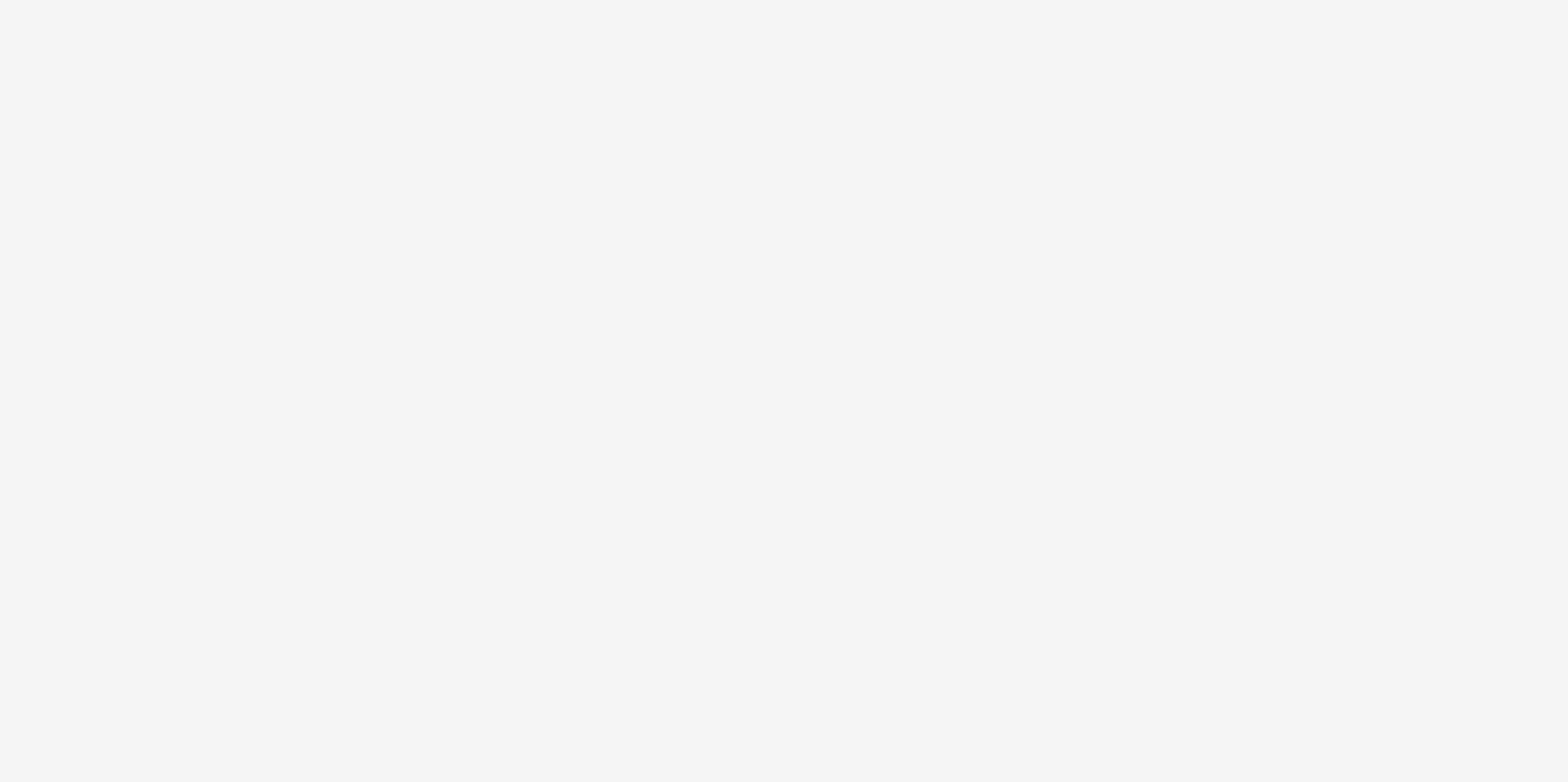 scroll, scrollTop: 0, scrollLeft: 0, axis: both 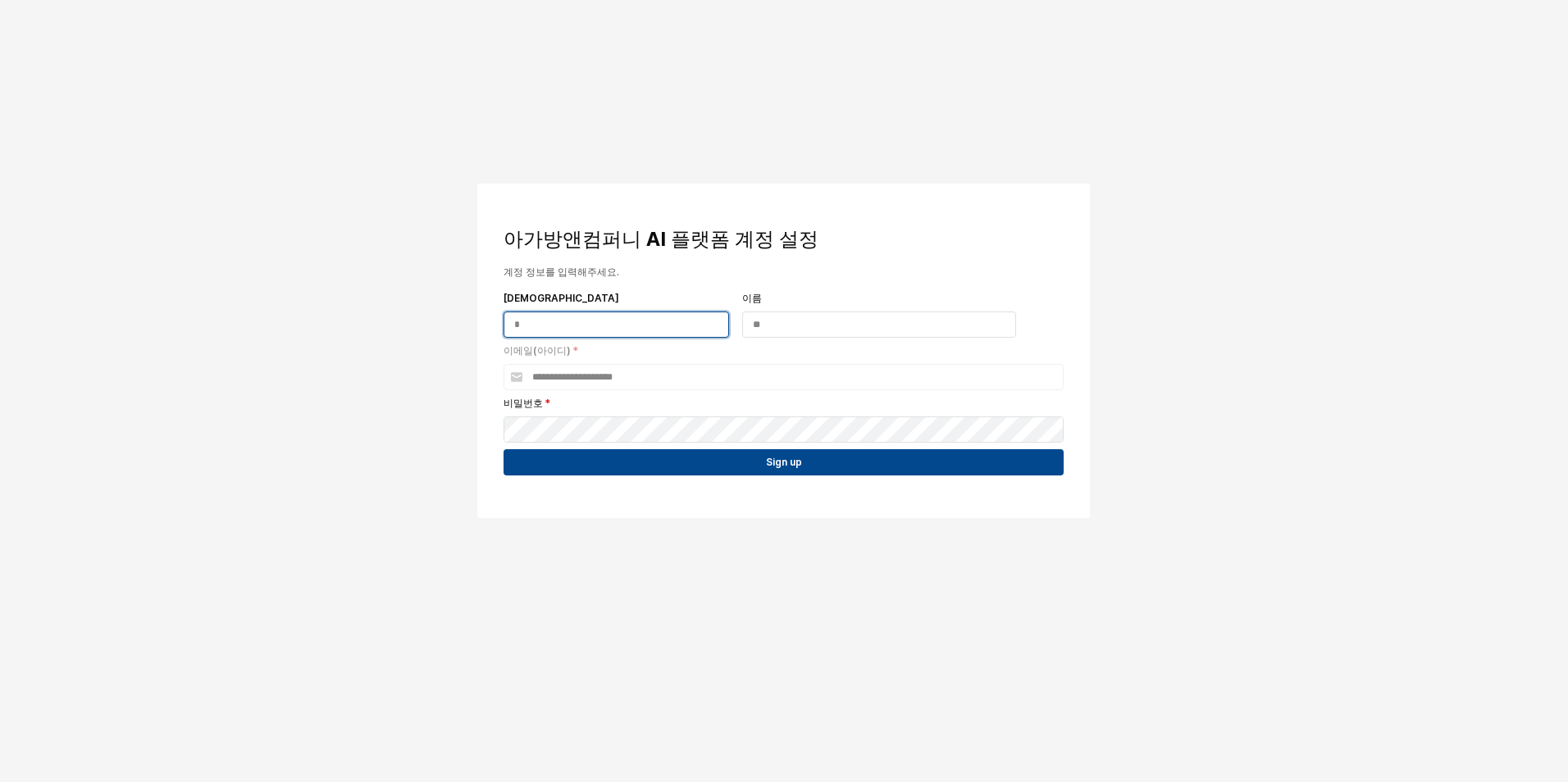 click on "[DEMOGRAPHIC_DATA]" at bounding box center (616, 325) 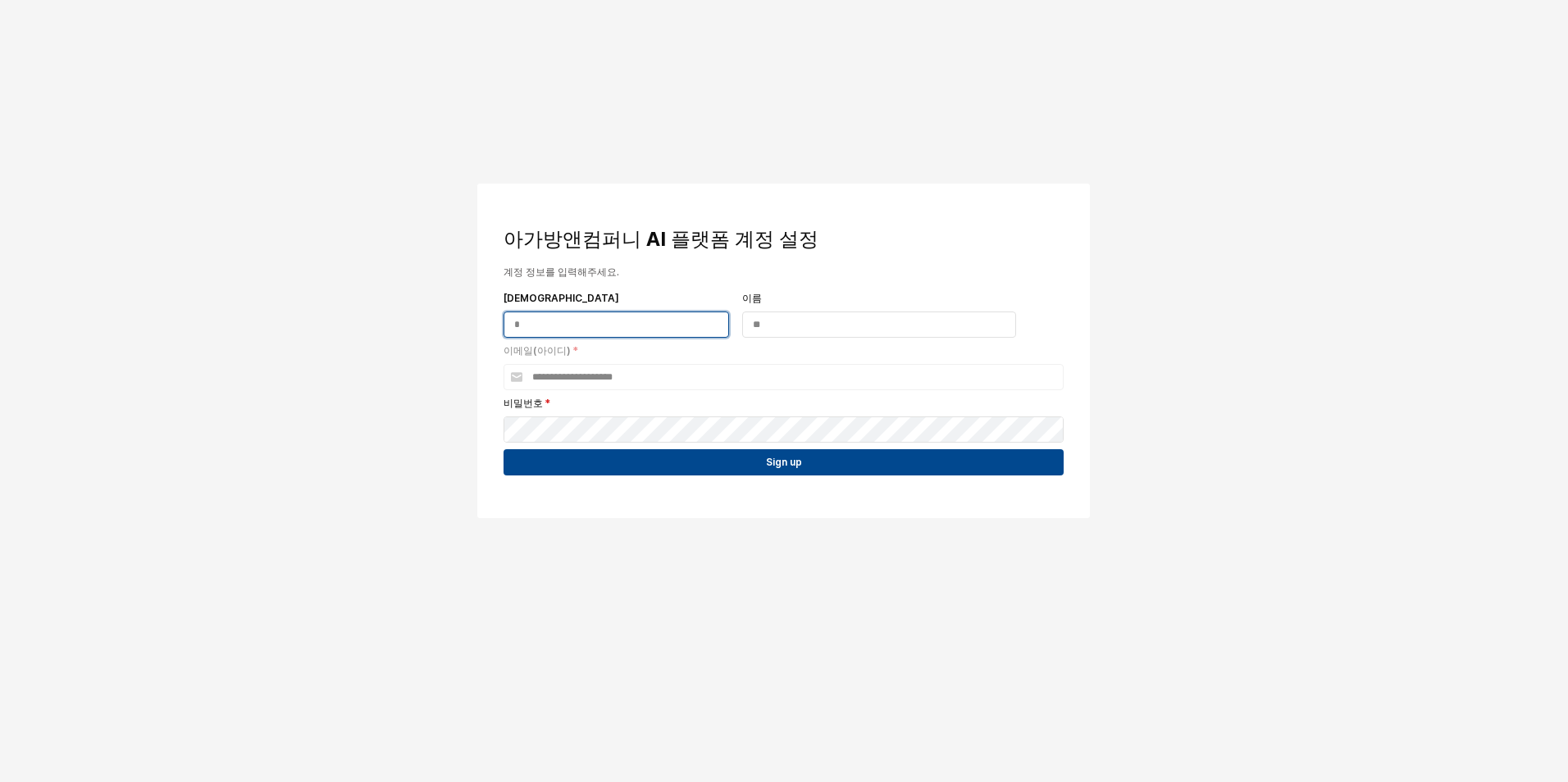 type on "*" 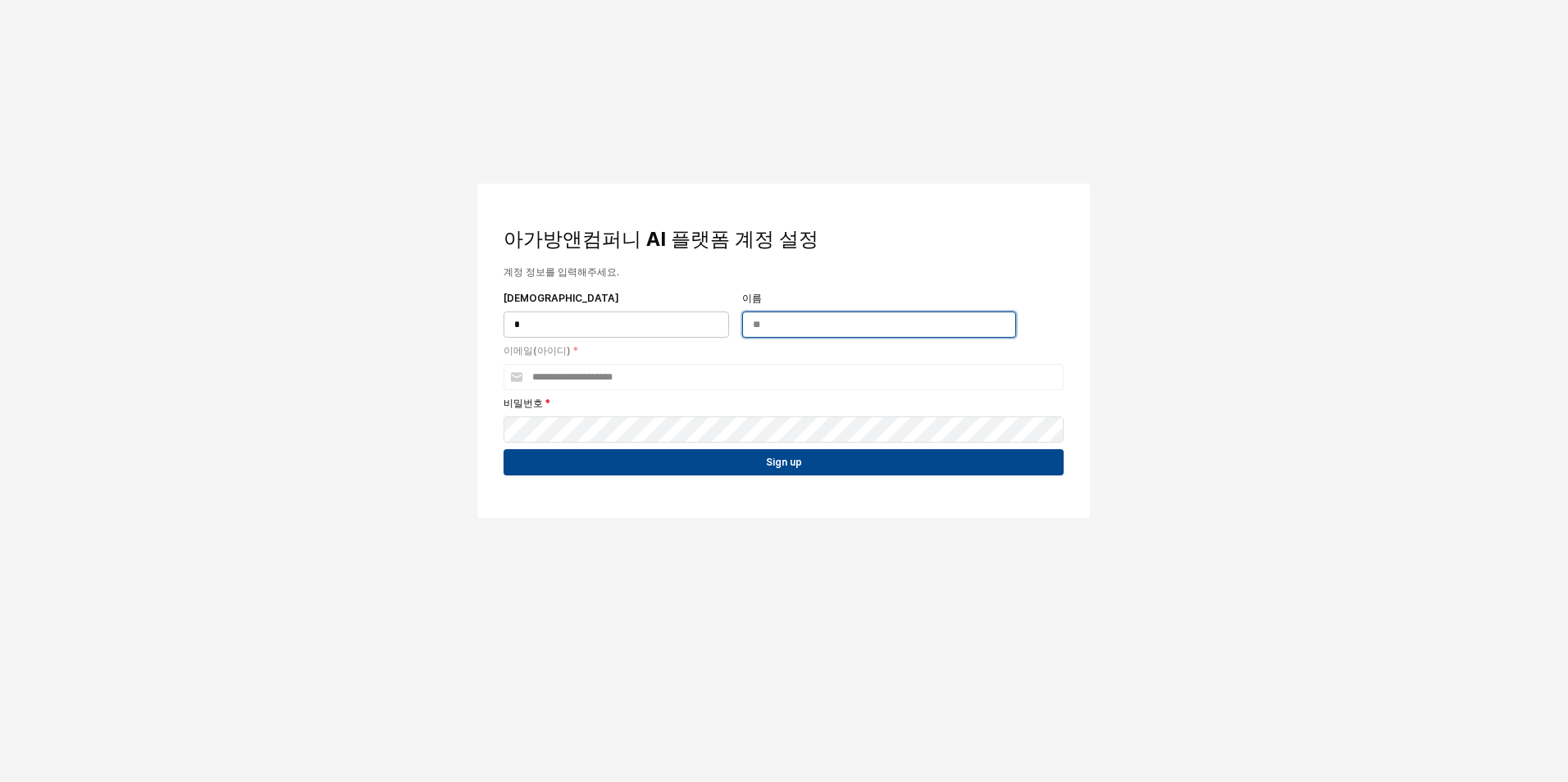 type on "**" 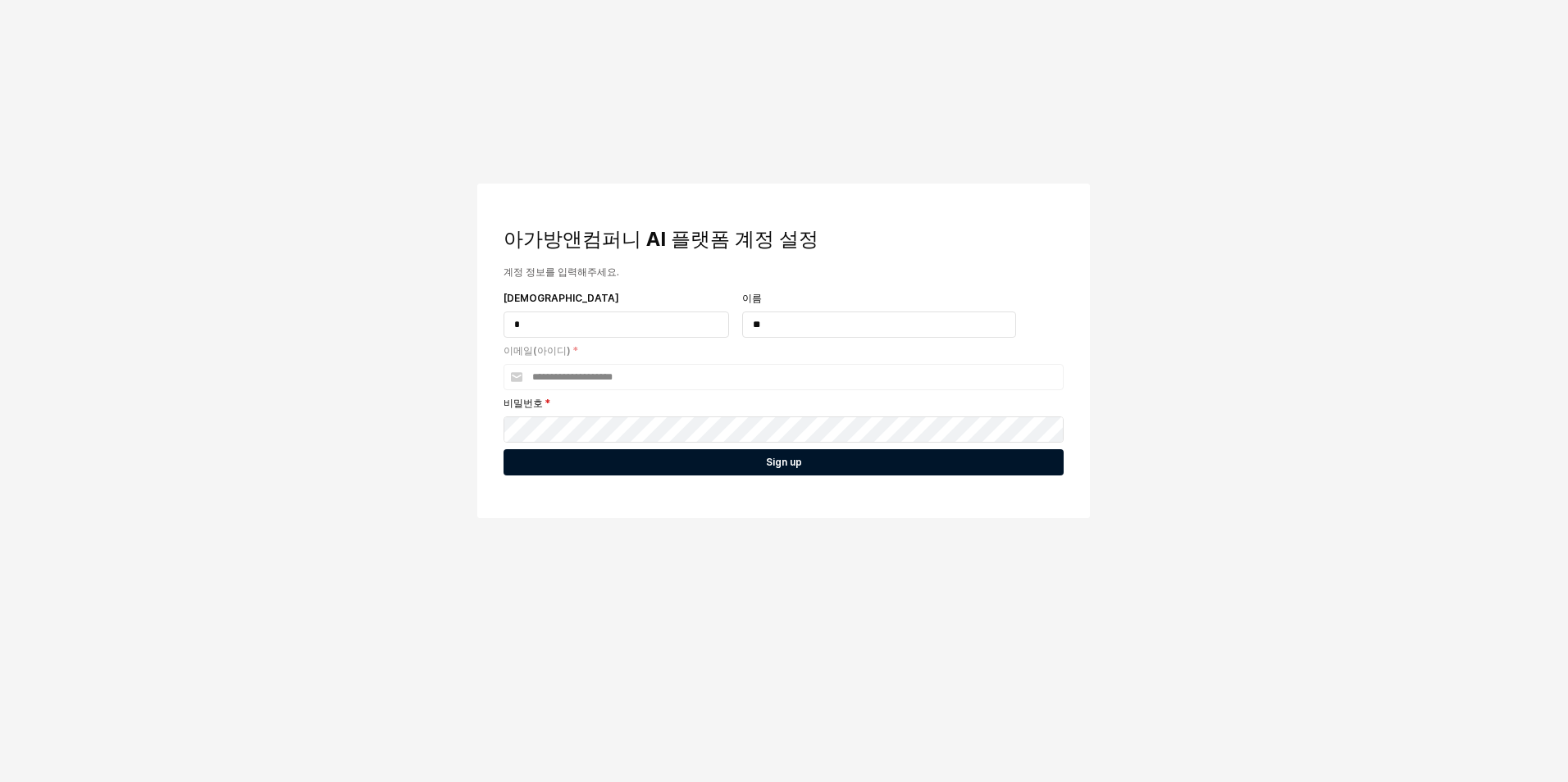 click on "Sign up" at bounding box center [783, 462] 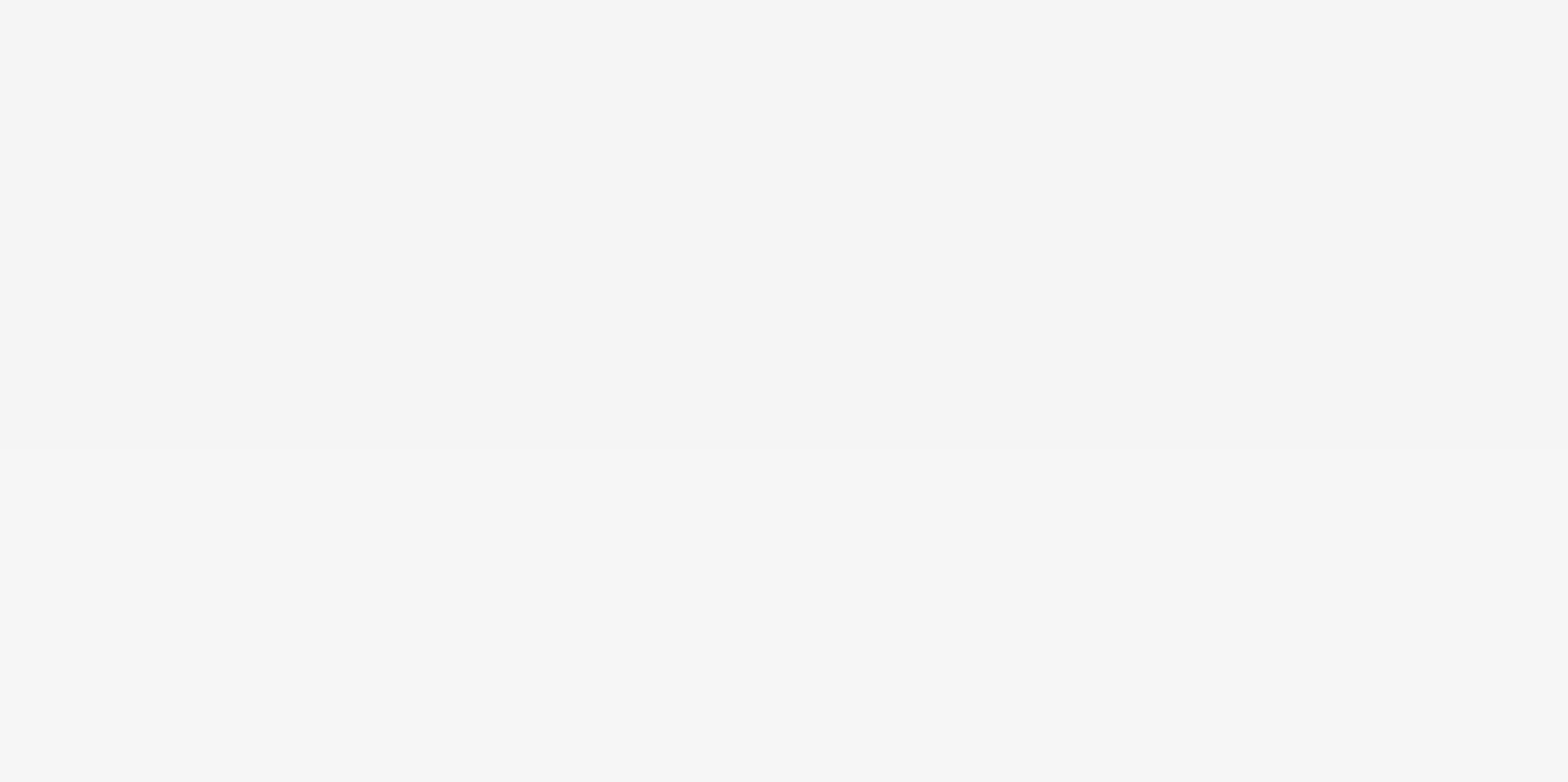 scroll, scrollTop: 0, scrollLeft: 0, axis: both 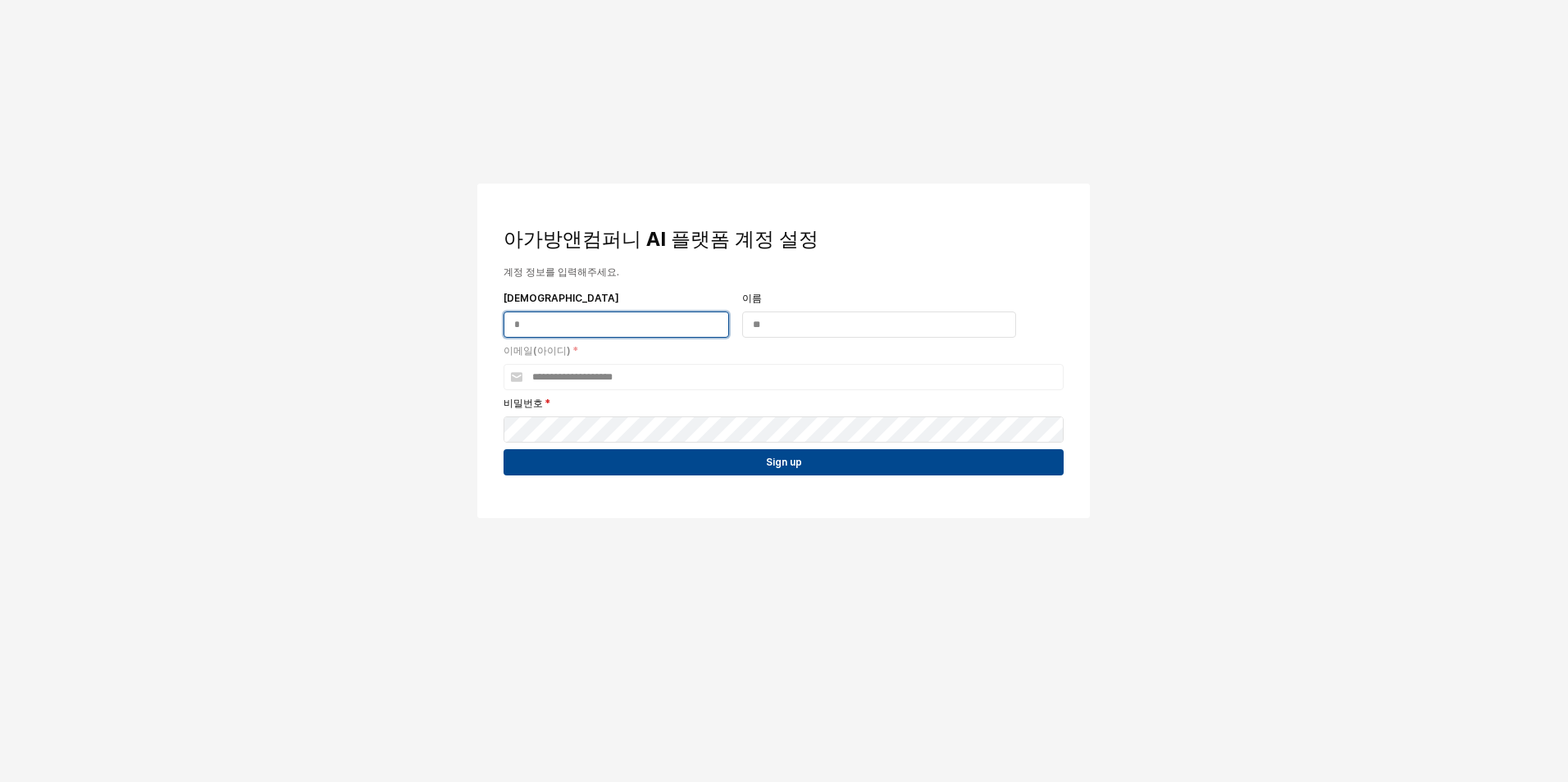 click on "[DEMOGRAPHIC_DATA]" at bounding box center (616, 325) 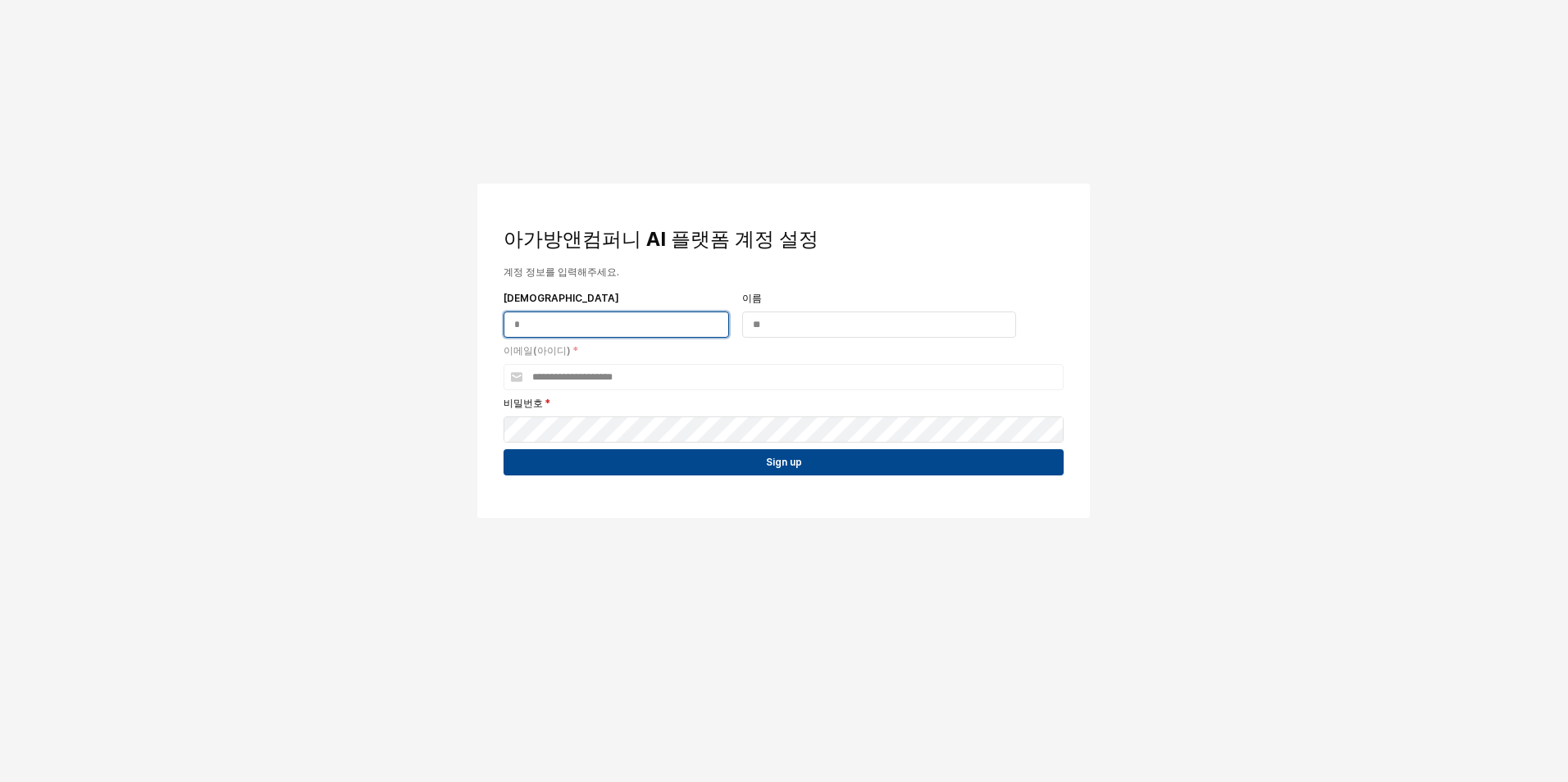click on "[DEMOGRAPHIC_DATA]" at bounding box center [616, 325] 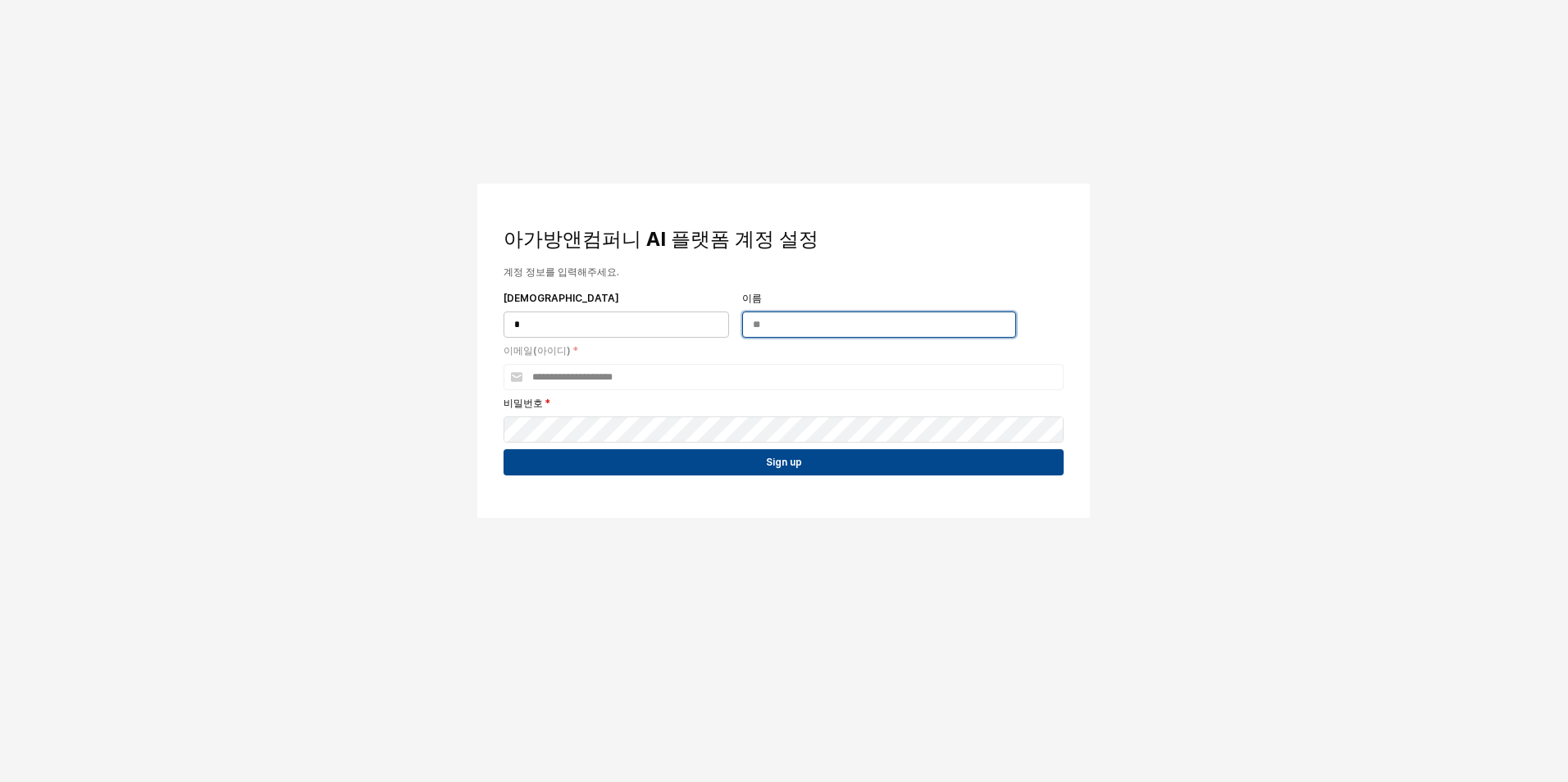type on "**" 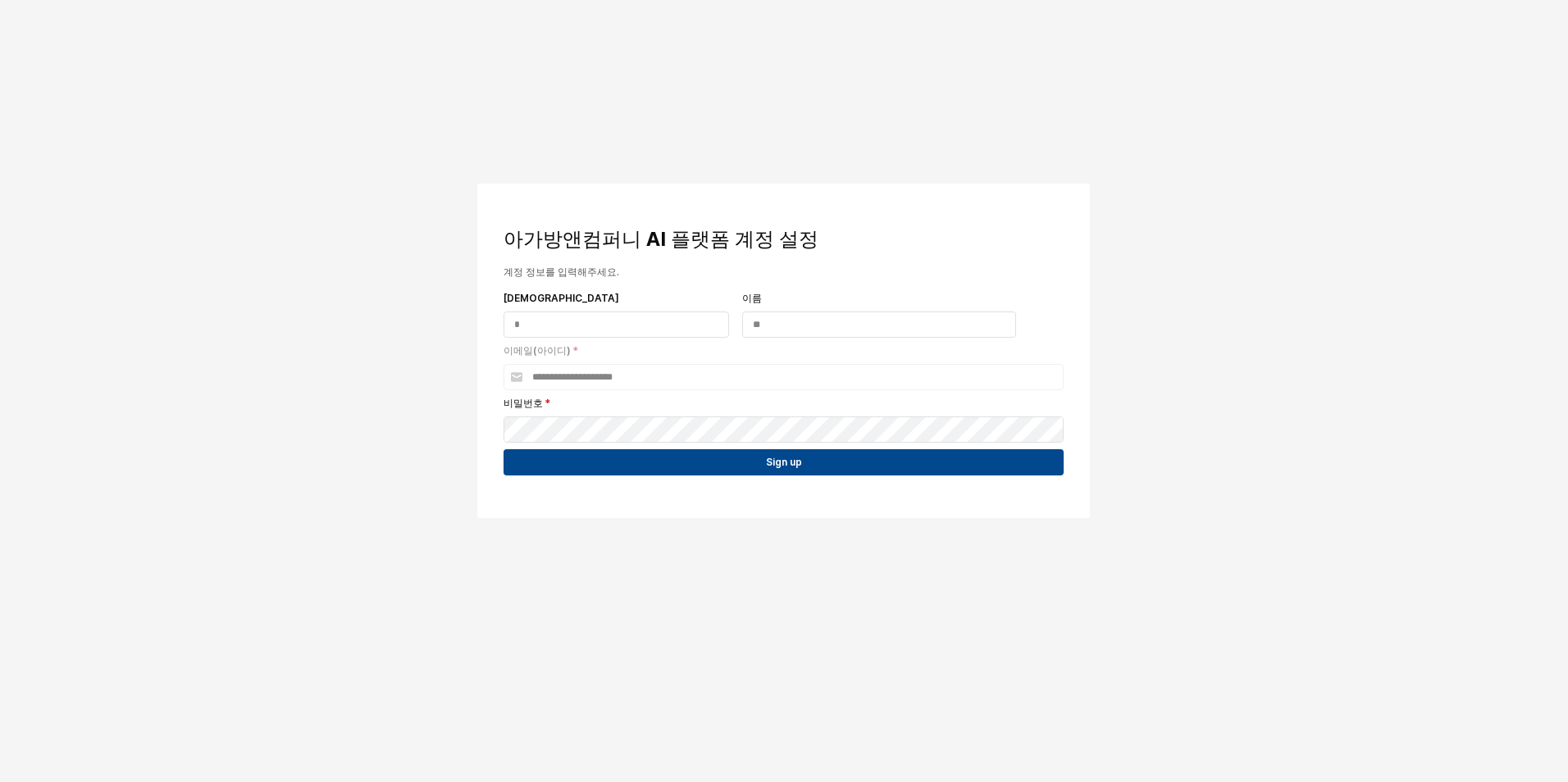 scroll, scrollTop: 0, scrollLeft: 0, axis: both 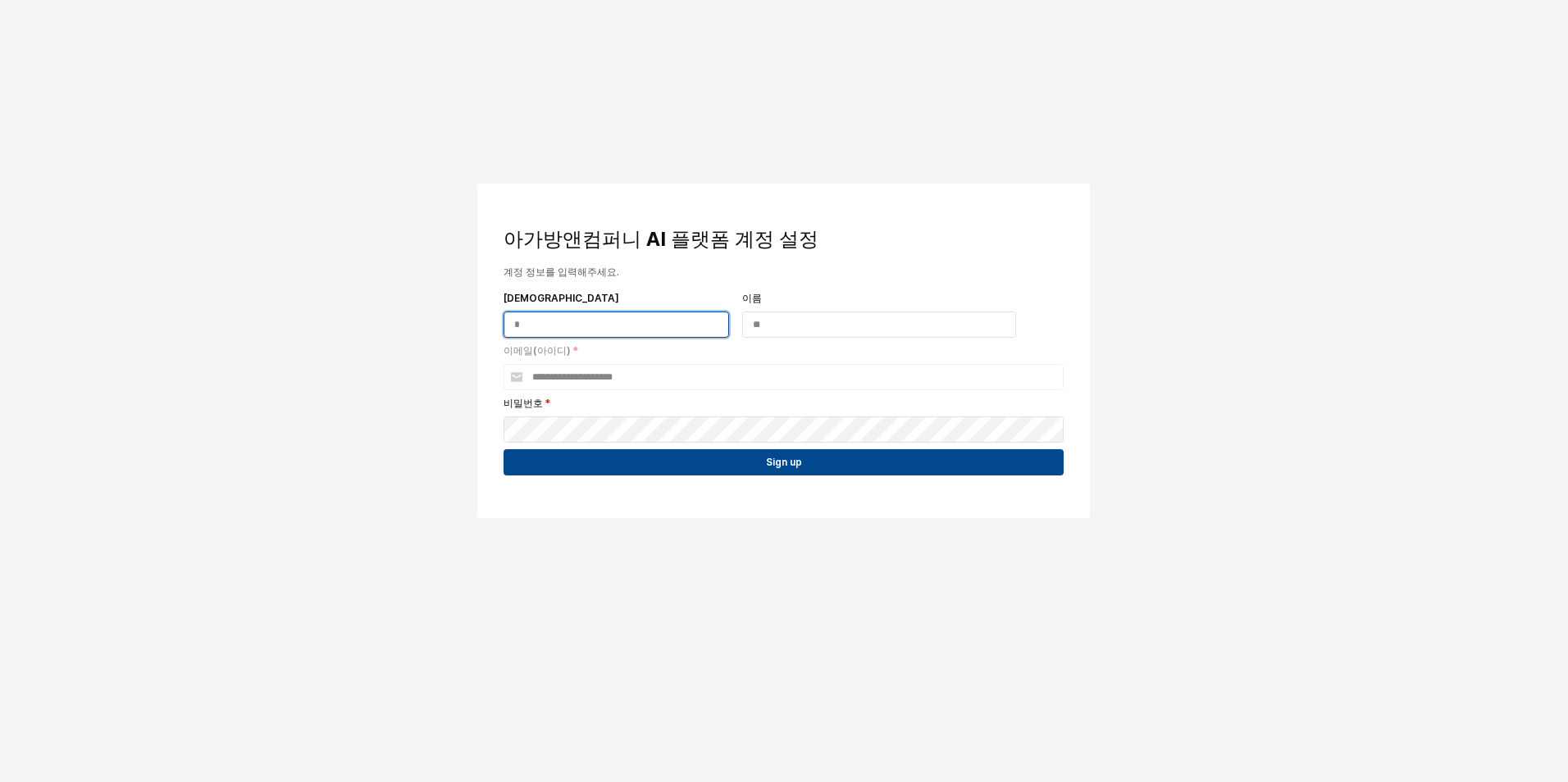 click on "[DEMOGRAPHIC_DATA]" at bounding box center (616, 325) 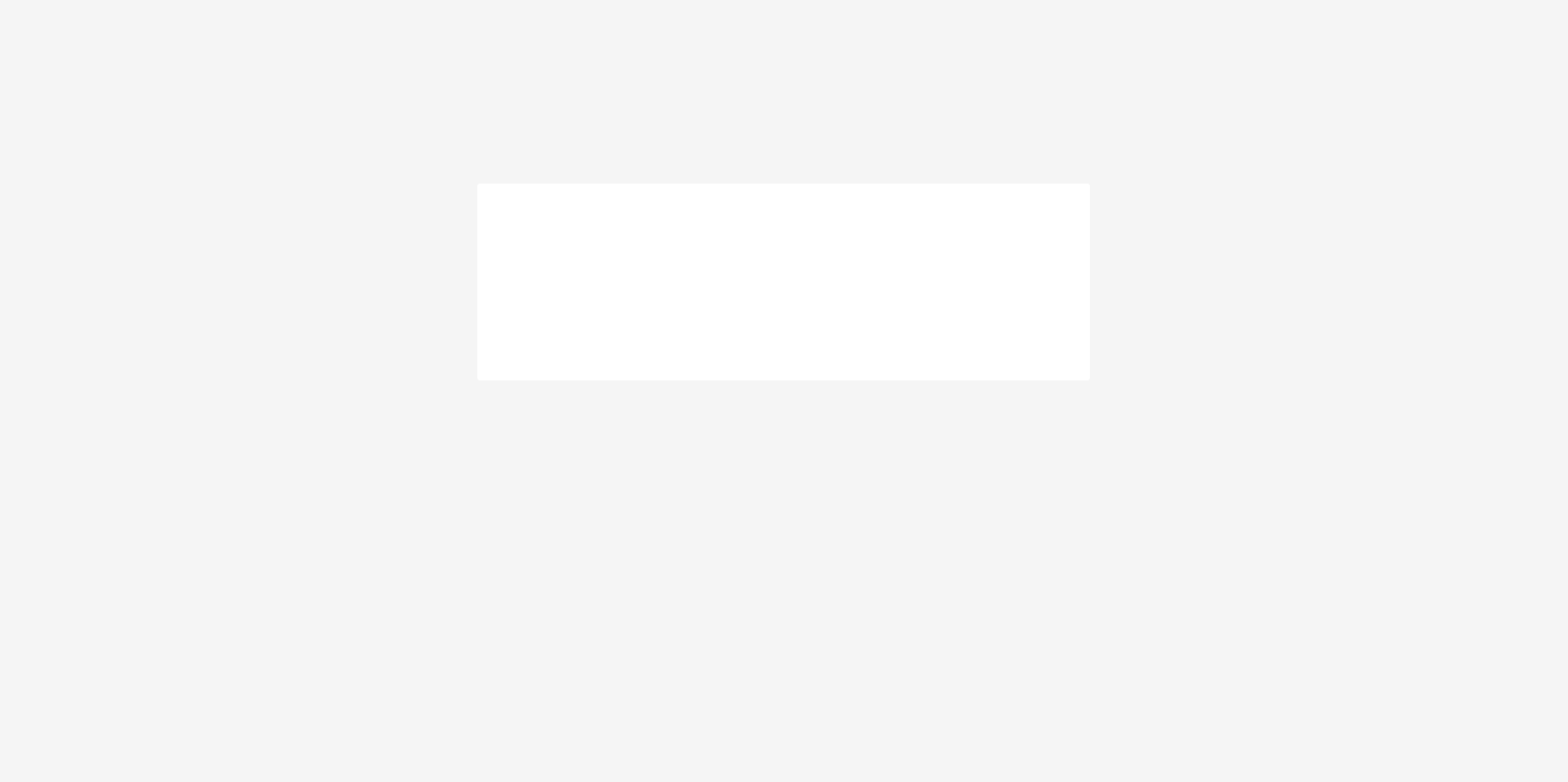 scroll, scrollTop: 0, scrollLeft: 0, axis: both 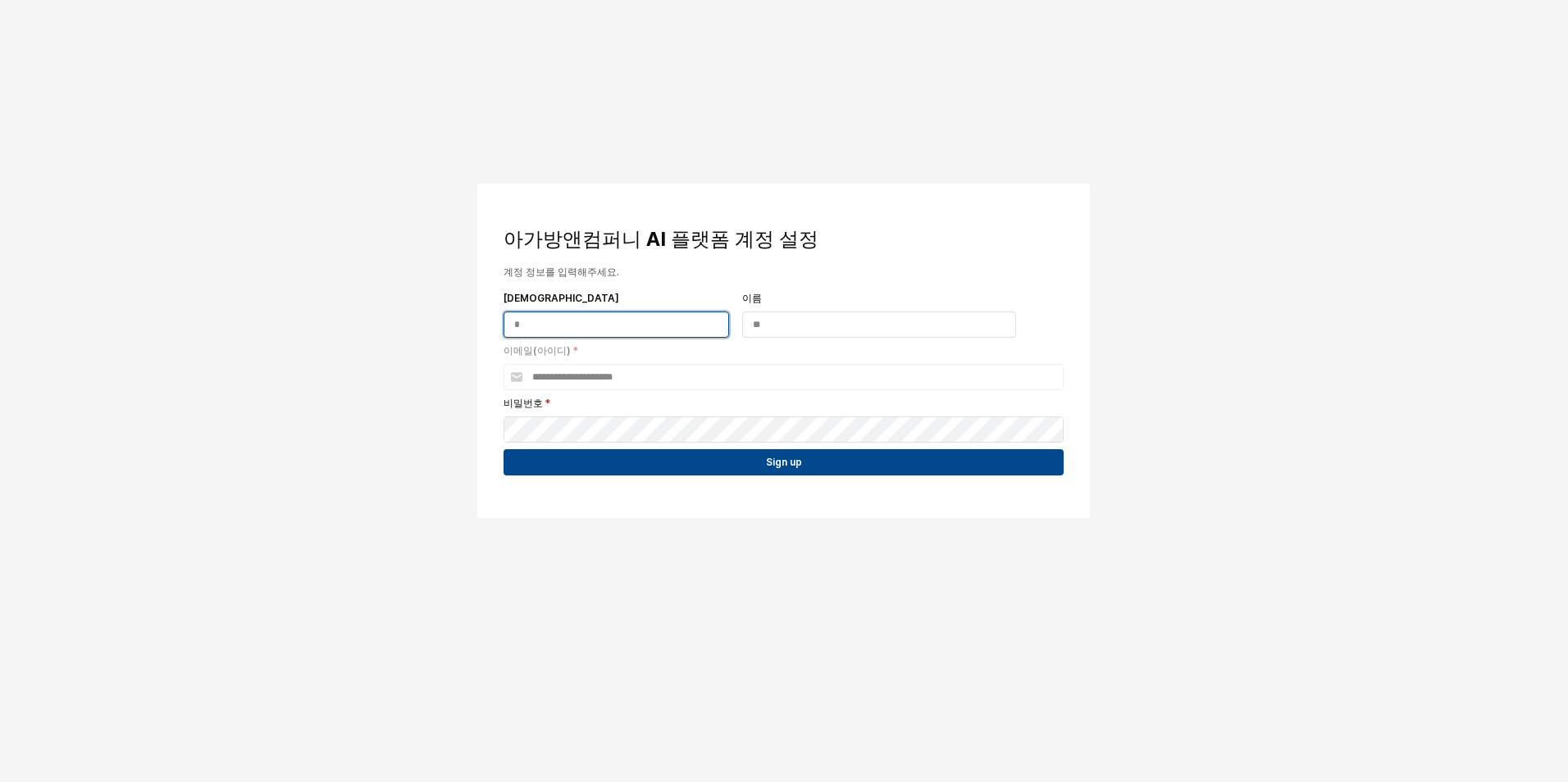 click on "[DEMOGRAPHIC_DATA]" at bounding box center (616, 325) 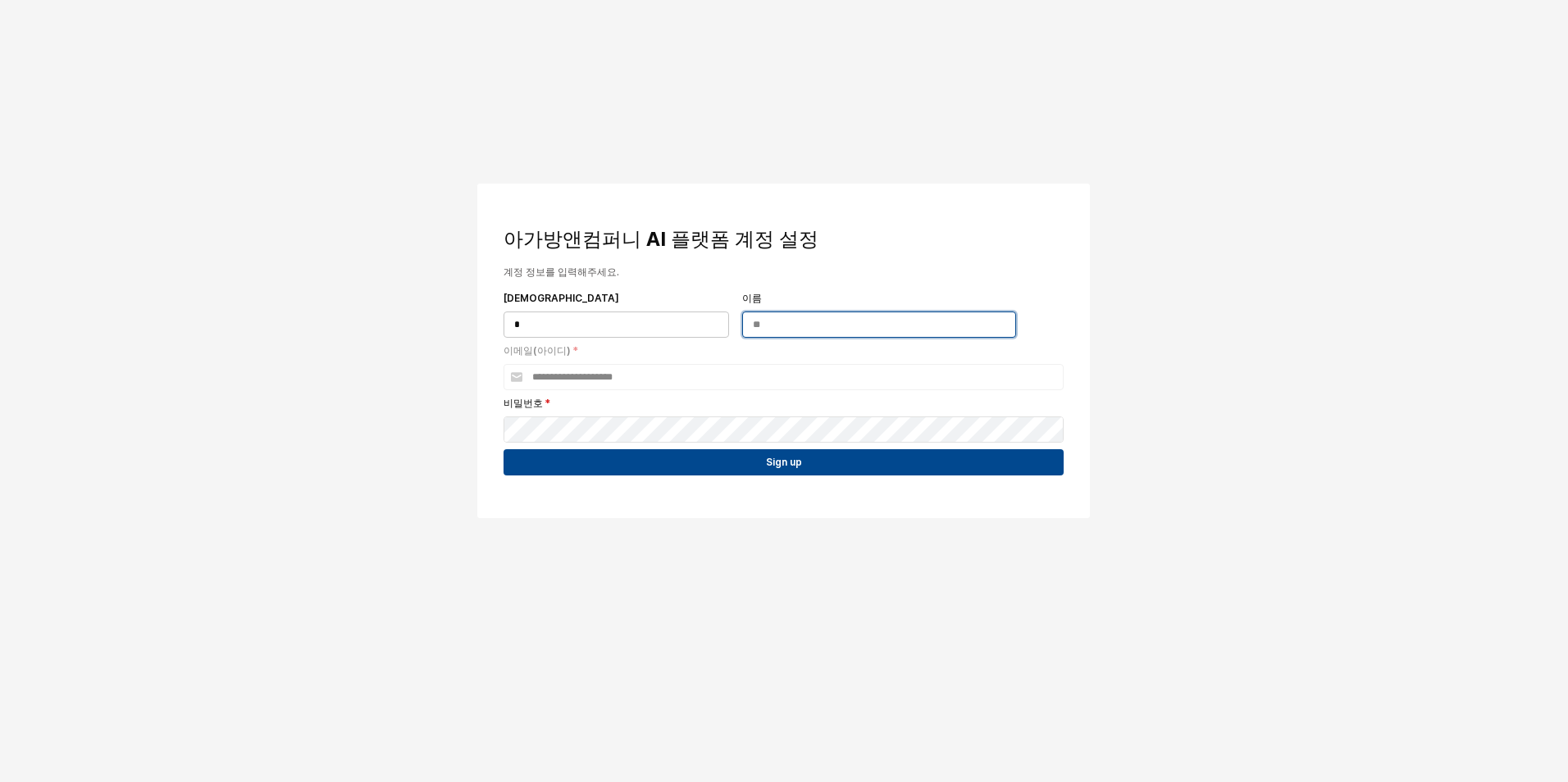 type on "**" 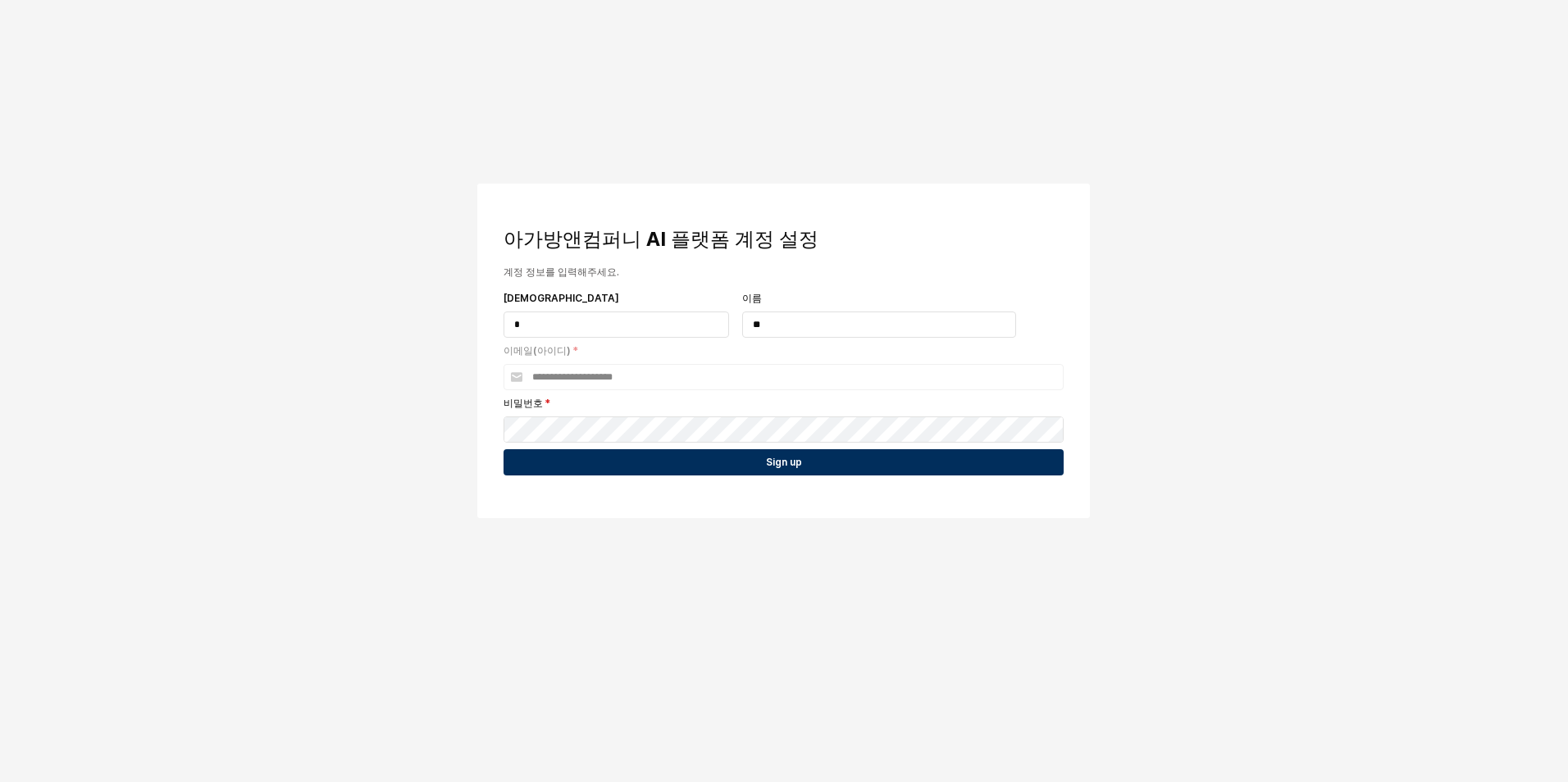 click on "Sign up" at bounding box center (783, 462) 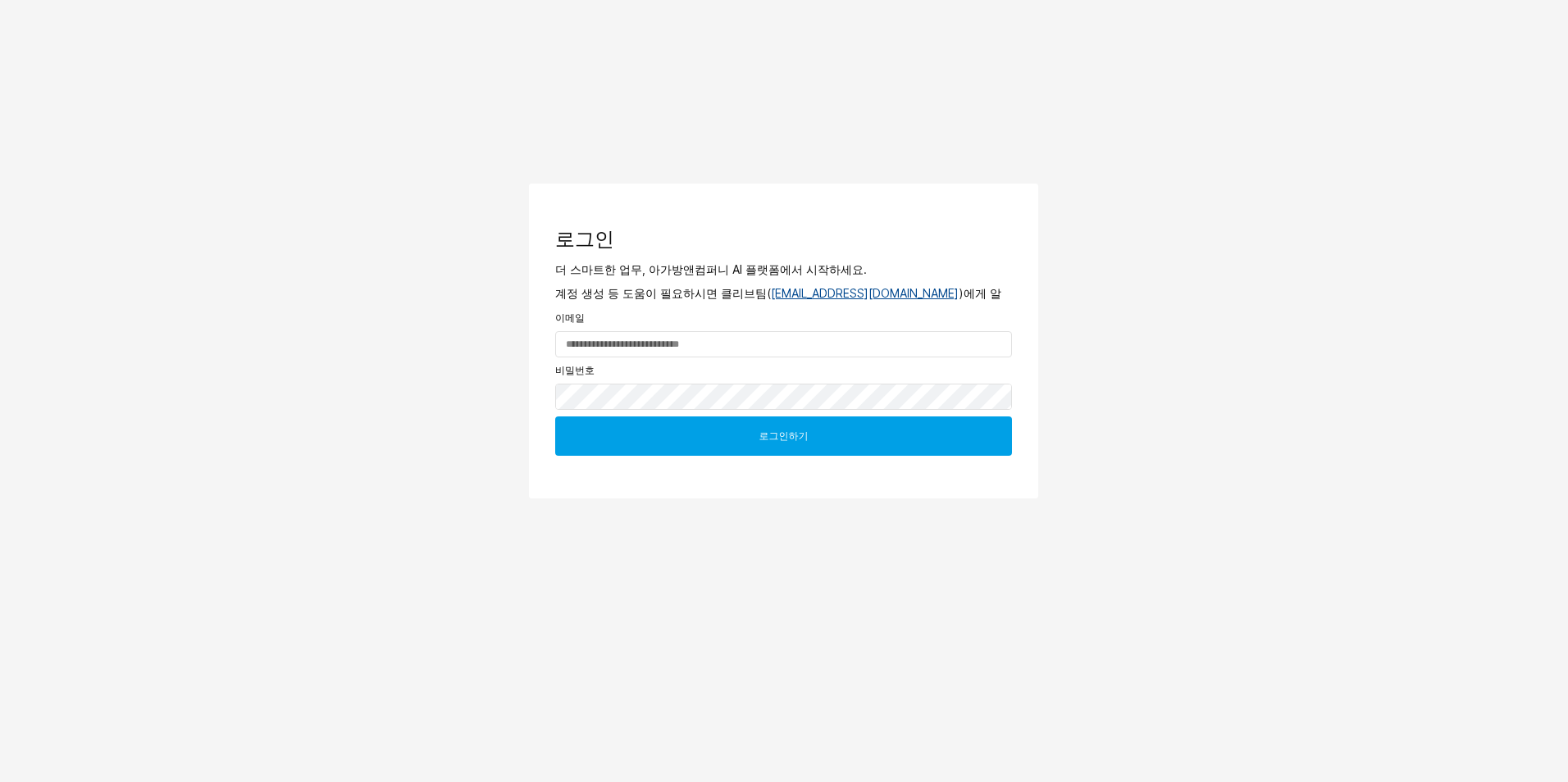 scroll, scrollTop: 0, scrollLeft: 0, axis: both 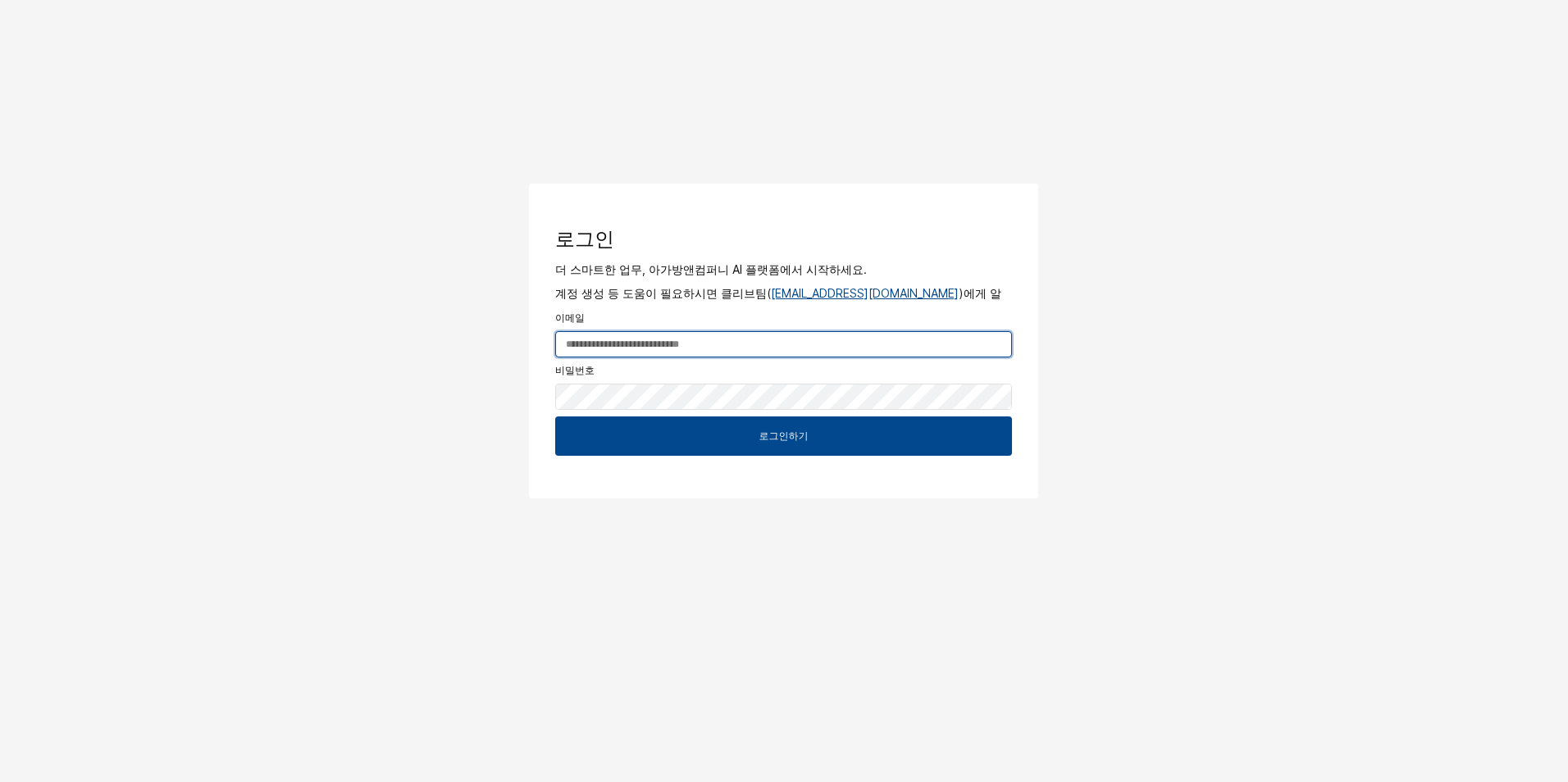 click at bounding box center [783, 344] 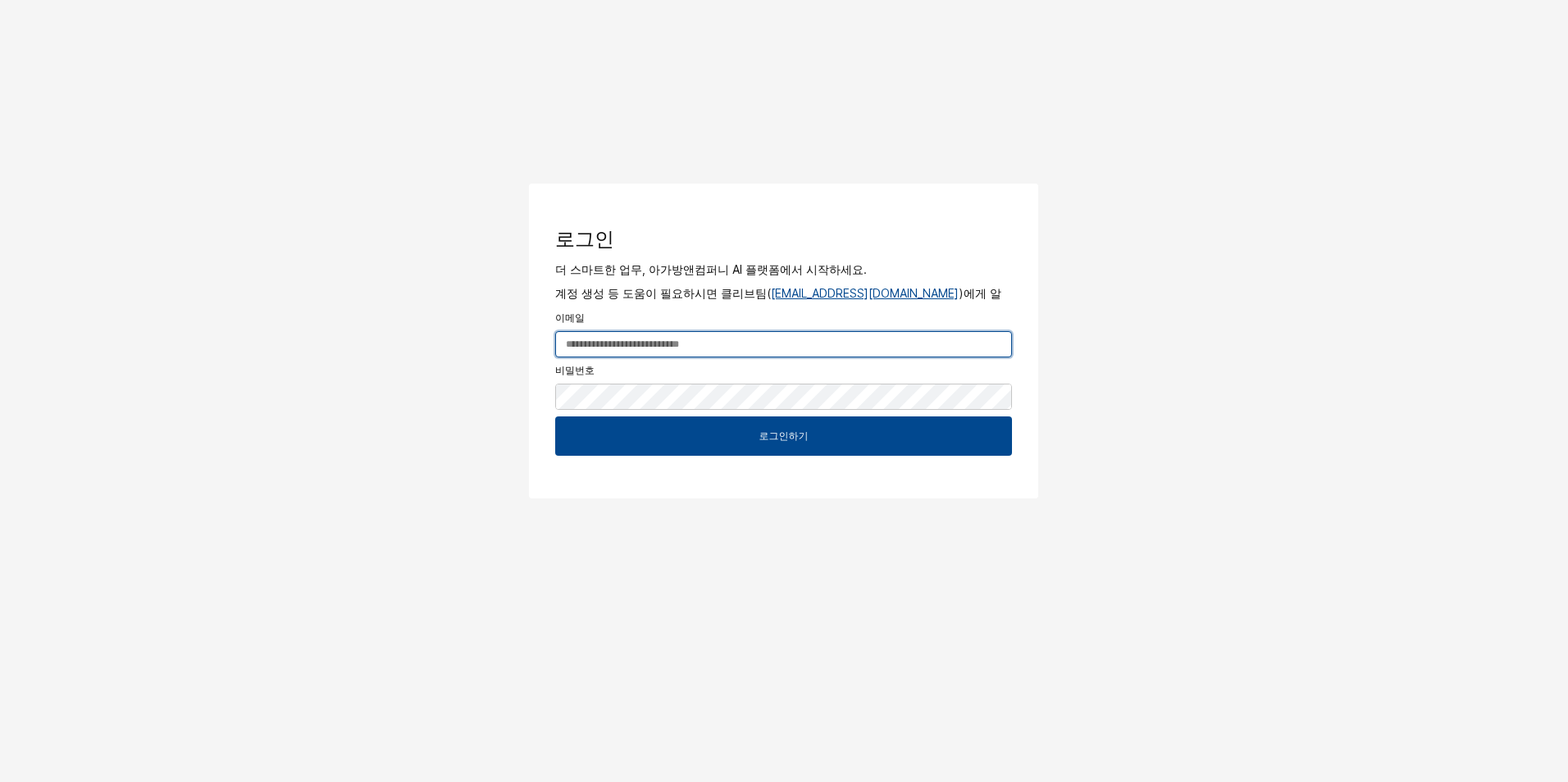 type on "*" 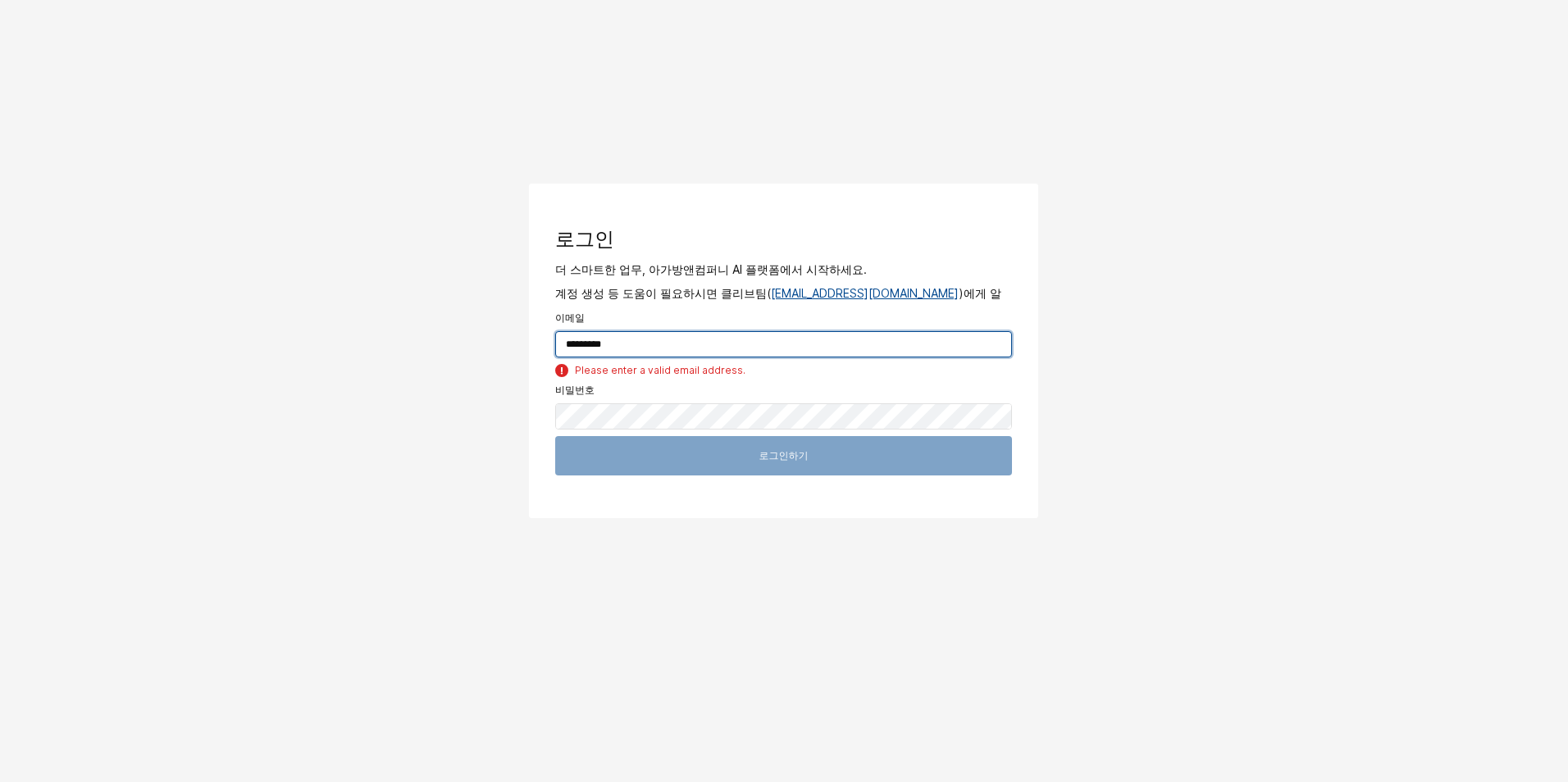 click on "*********" at bounding box center [783, 344] 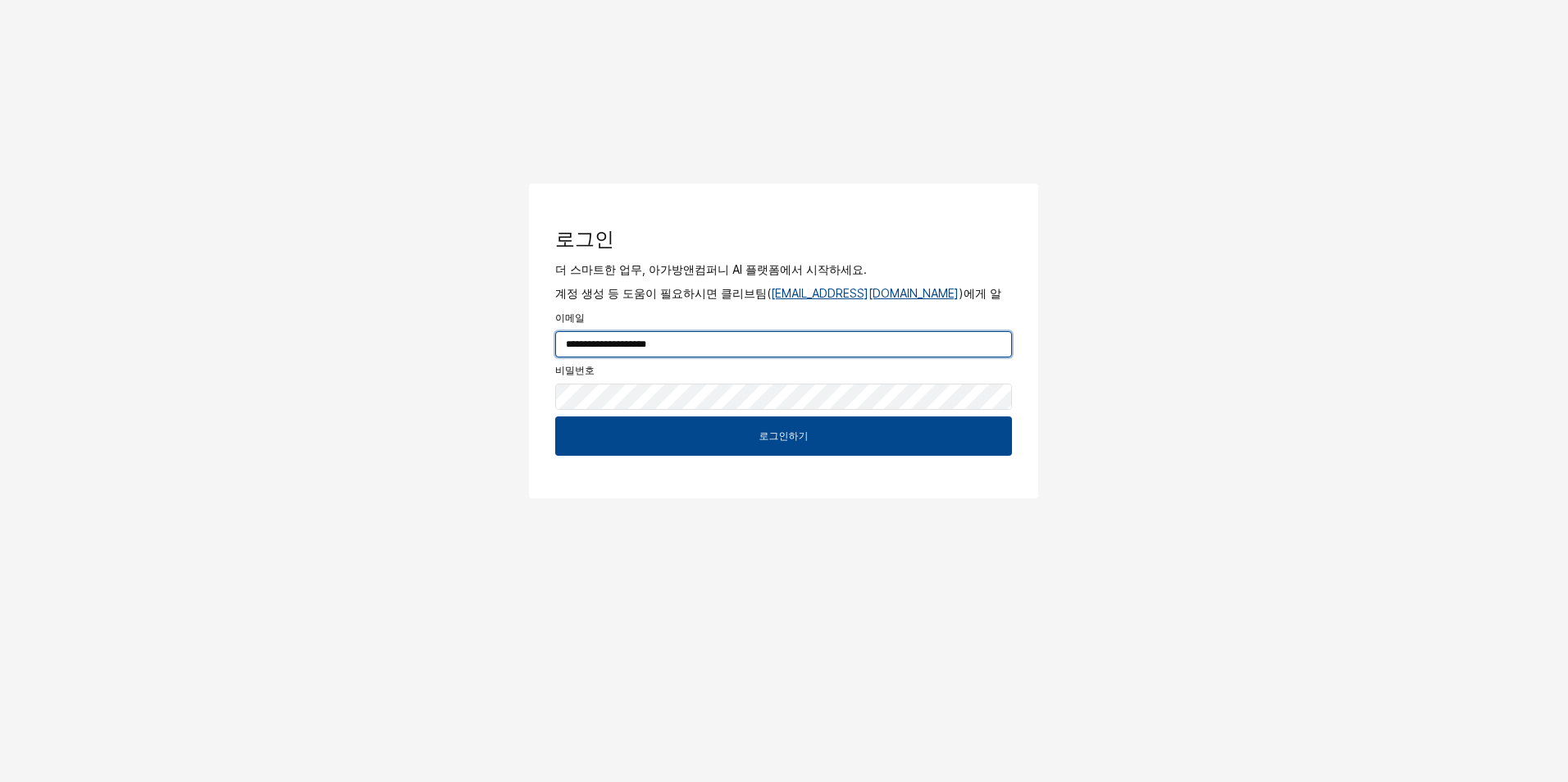type on "**********" 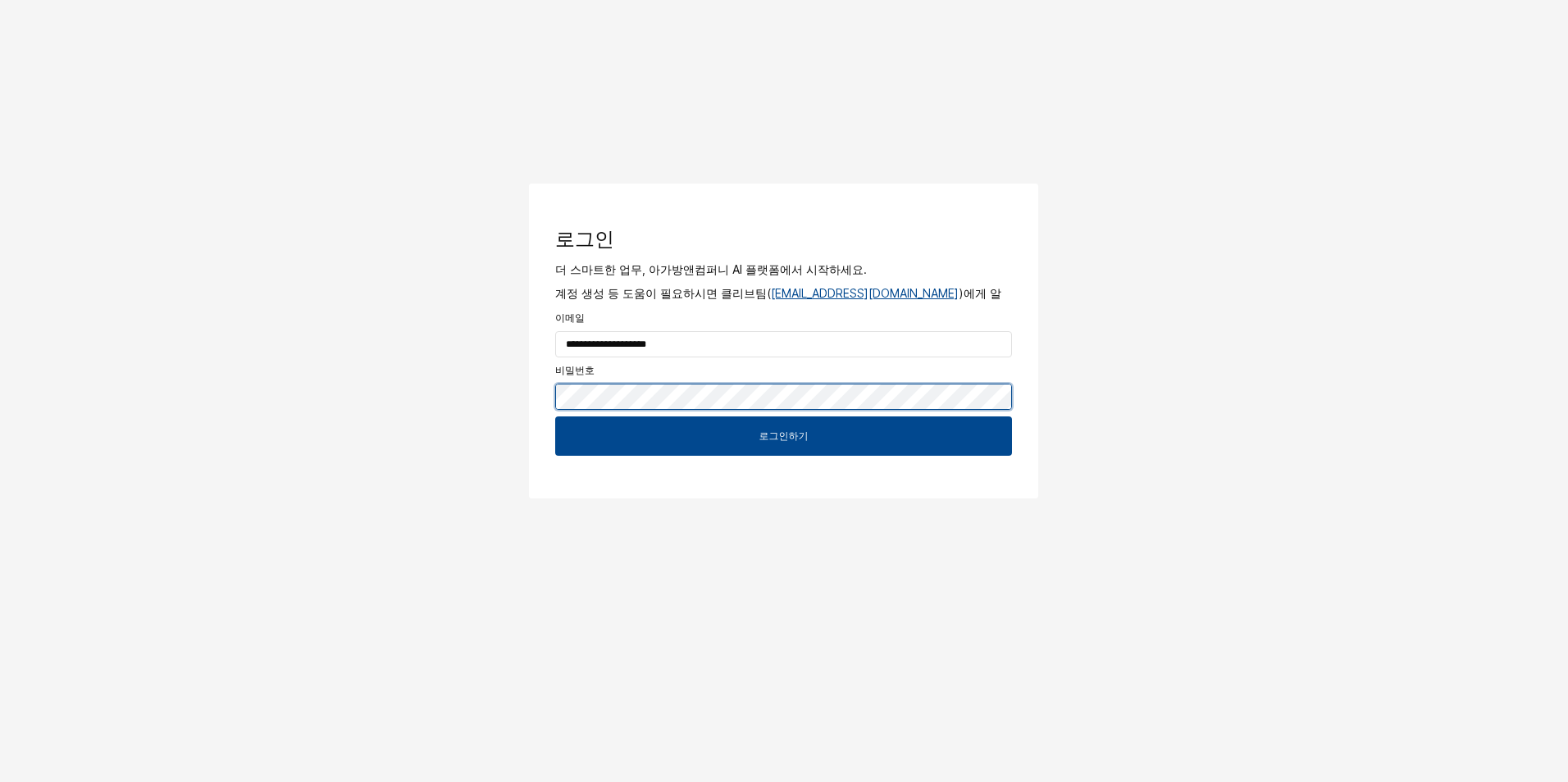 click at bounding box center (536, 186) 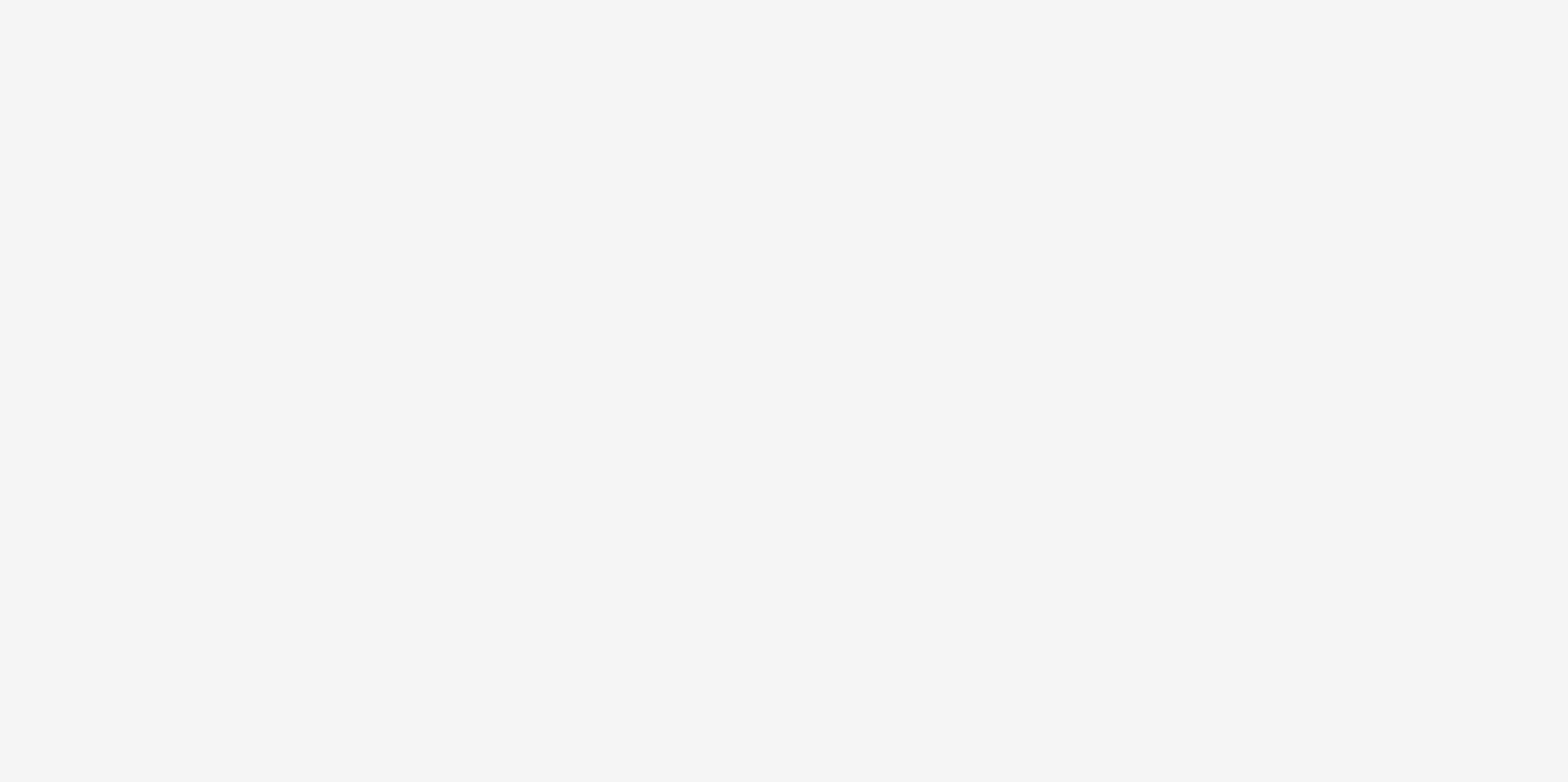 scroll, scrollTop: 0, scrollLeft: 0, axis: both 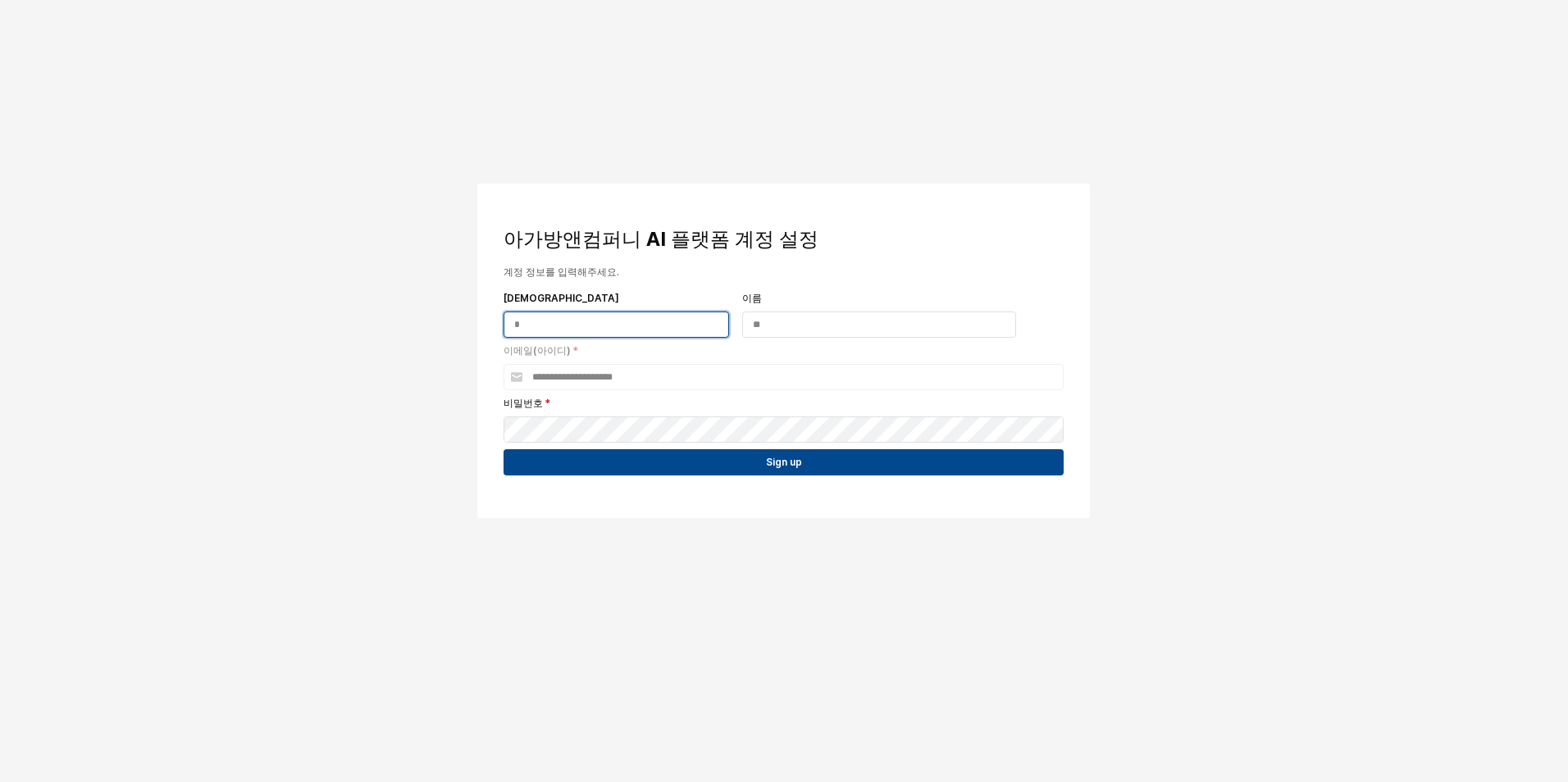 click on "[DEMOGRAPHIC_DATA]" at bounding box center [616, 325] 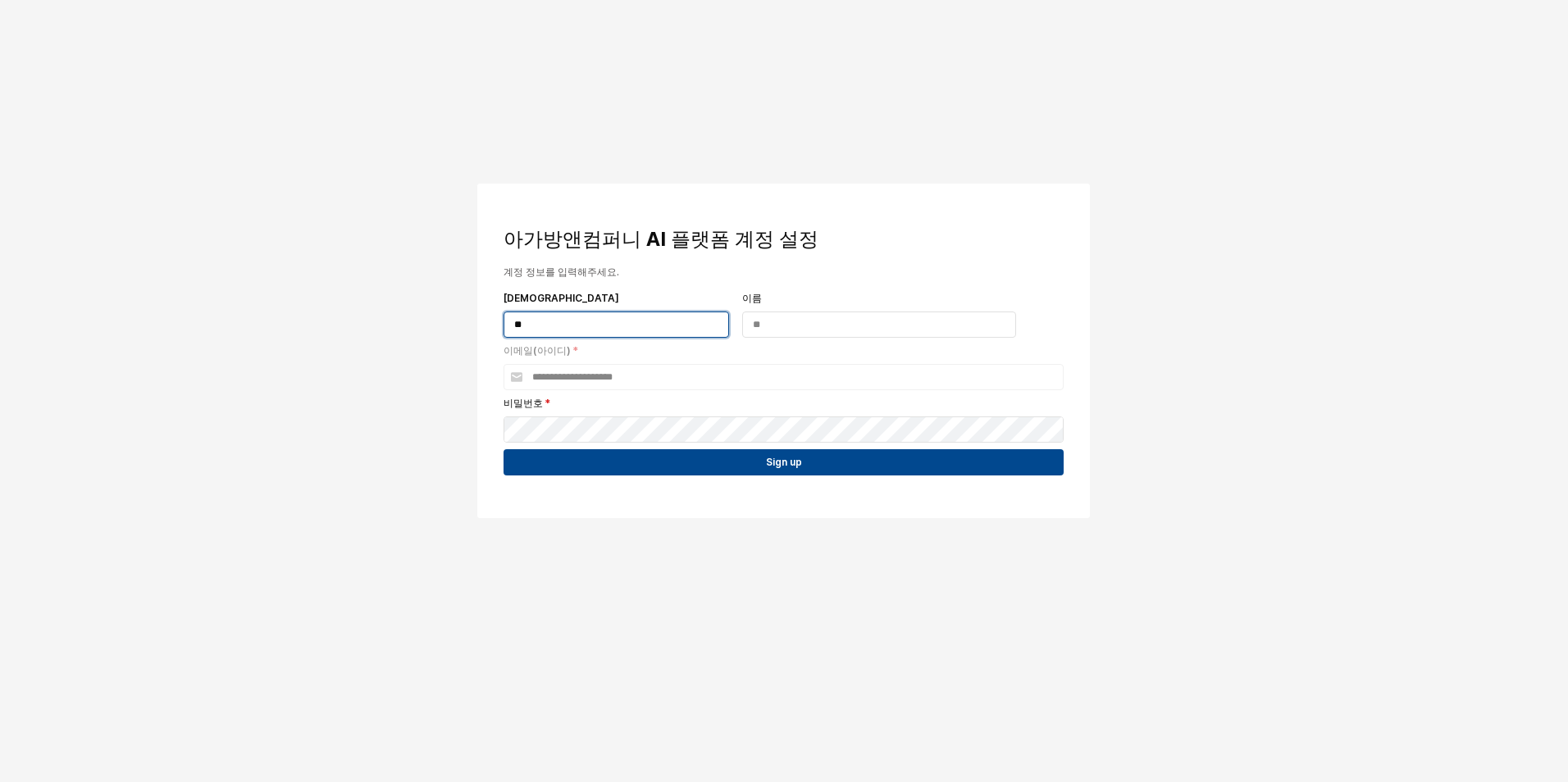 type on "*" 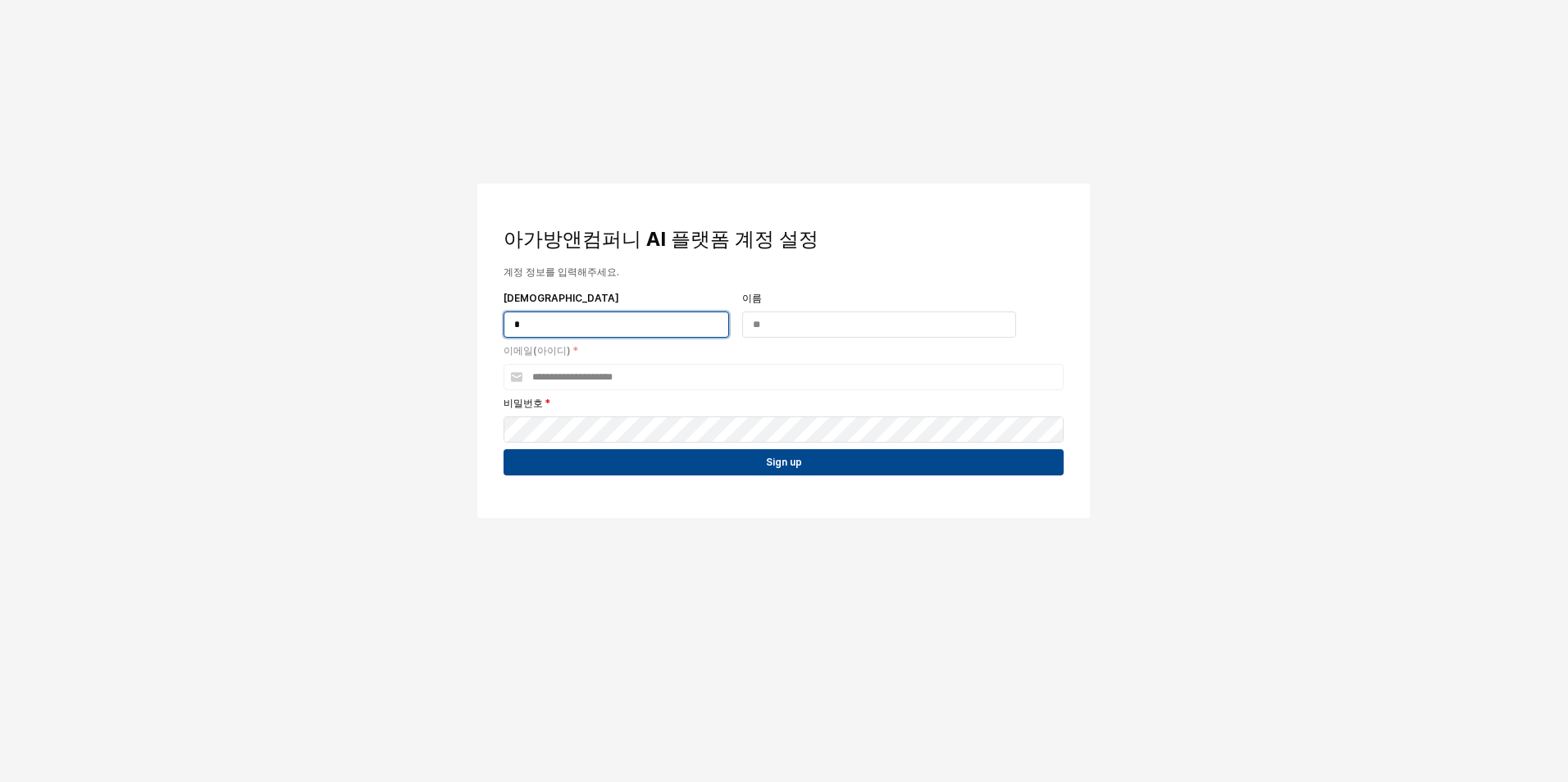 type 